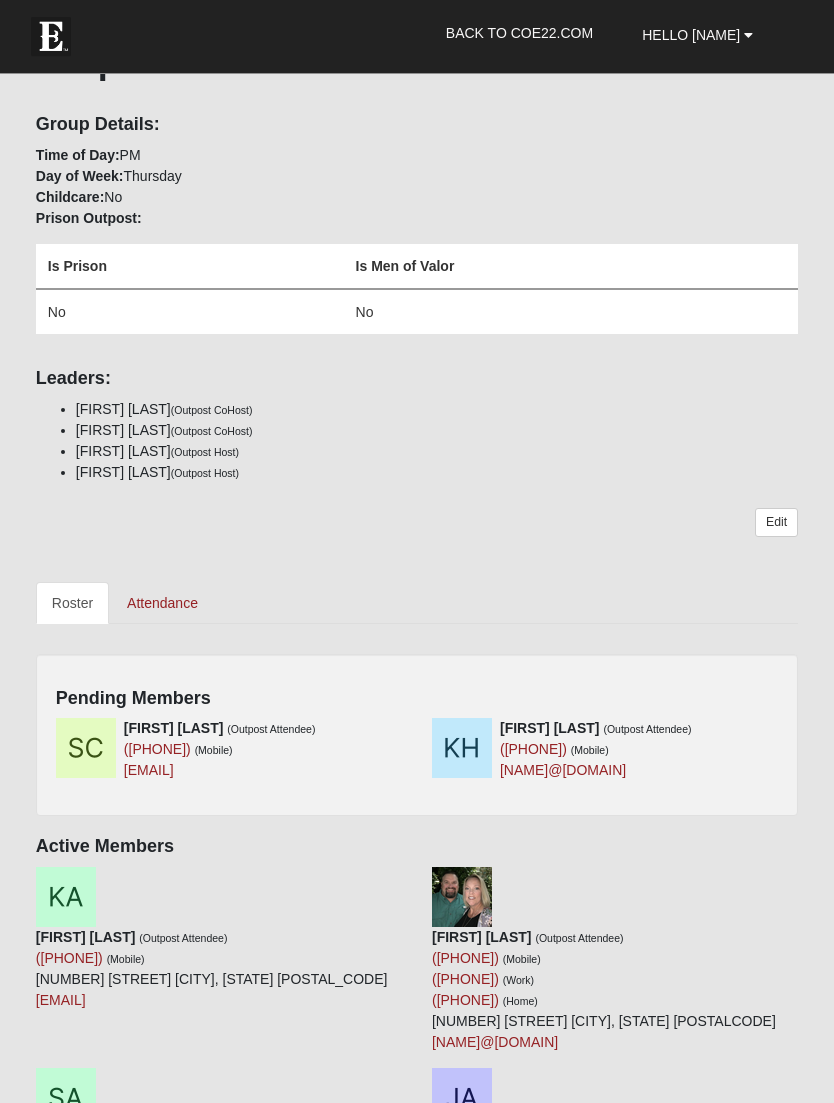 scroll, scrollTop: 241, scrollLeft: 0, axis: vertical 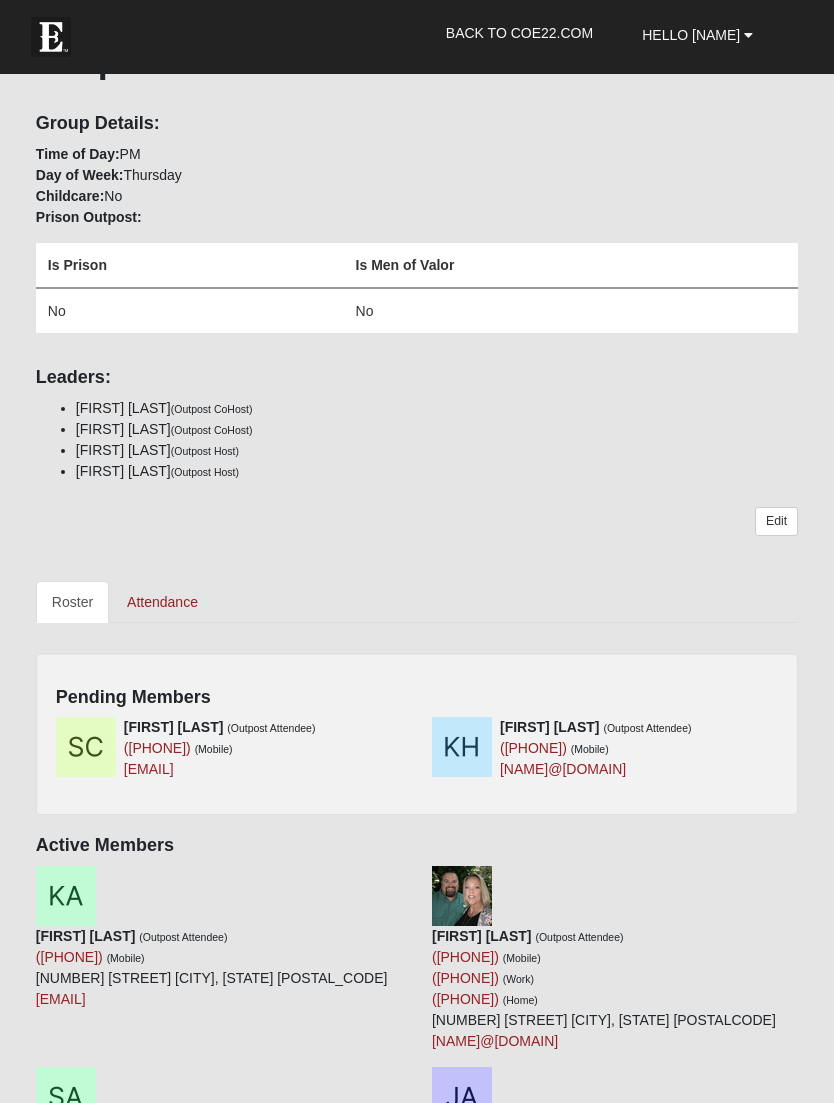 click at bounding box center [410, 727] 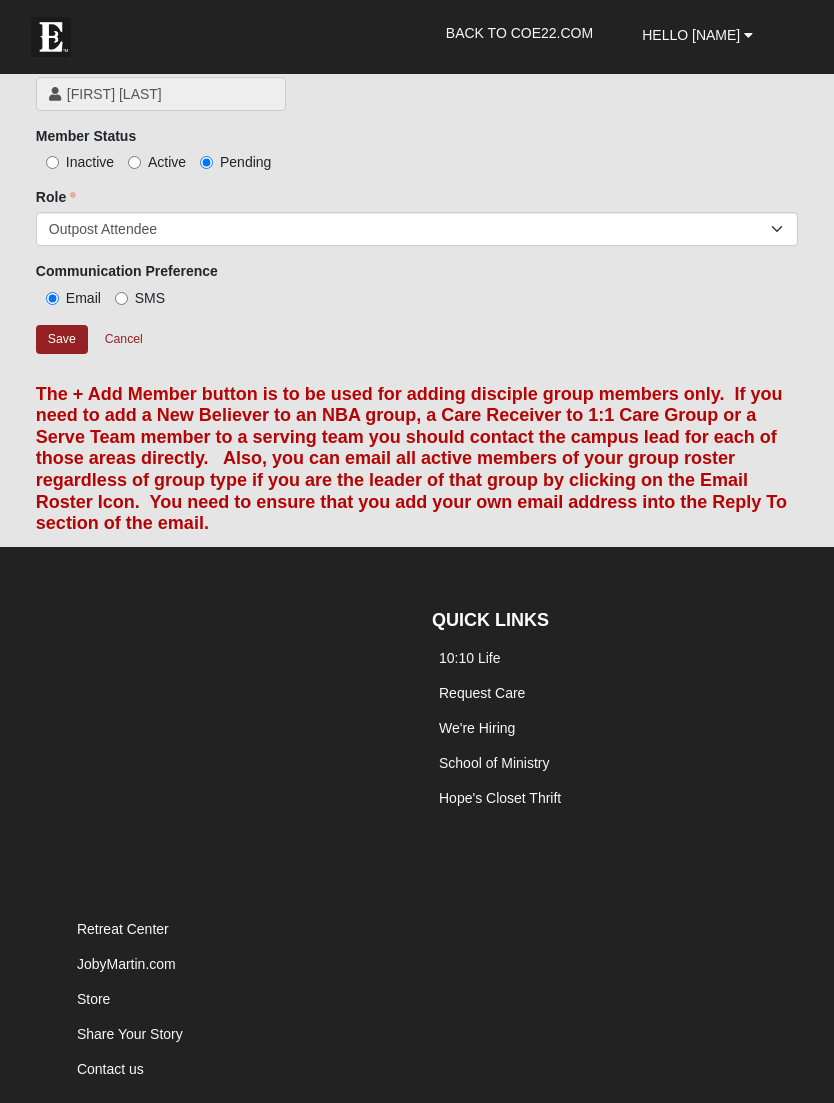 scroll, scrollTop: 150, scrollLeft: 0, axis: vertical 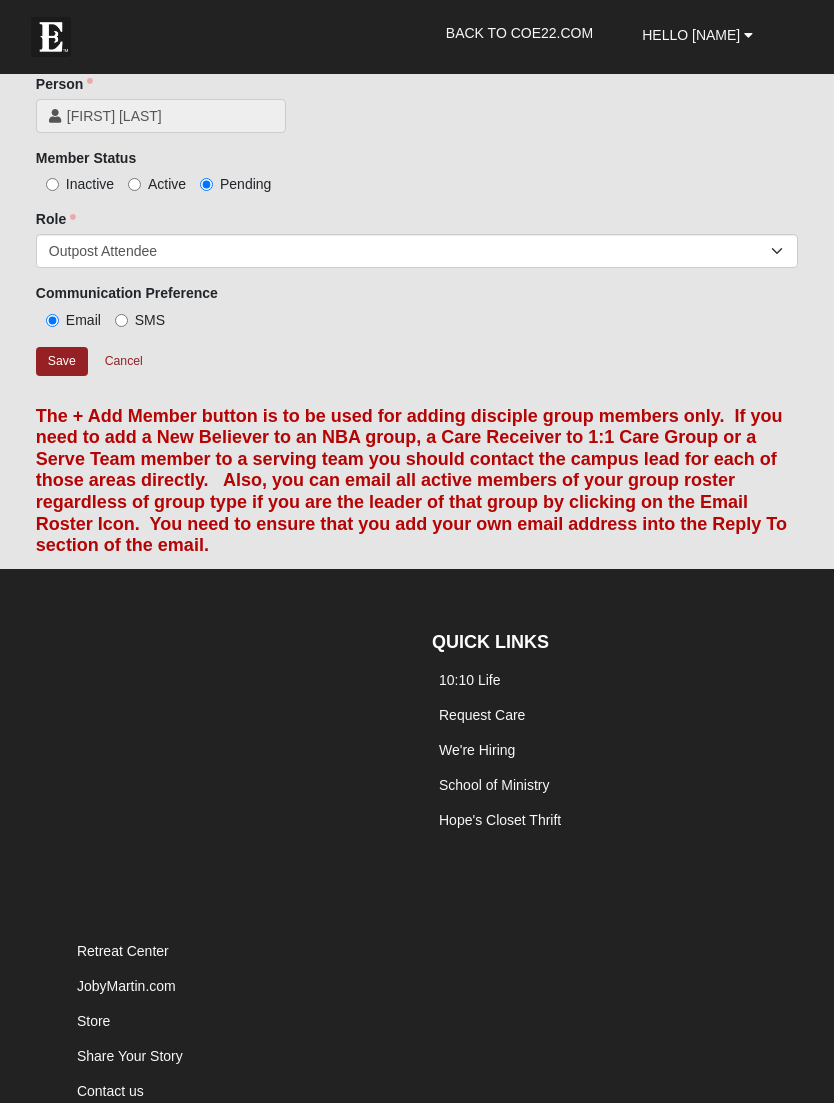 click on "Active" at bounding box center (134, 184) 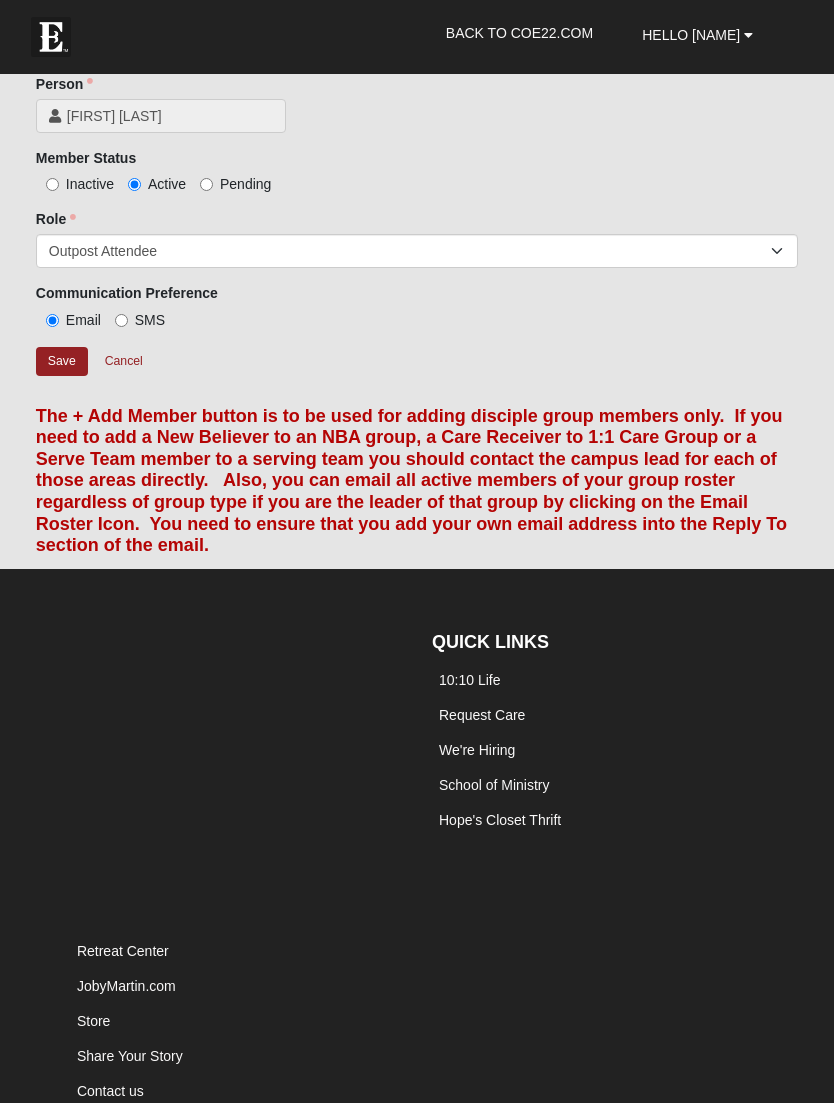 click on "Save" at bounding box center (62, 361) 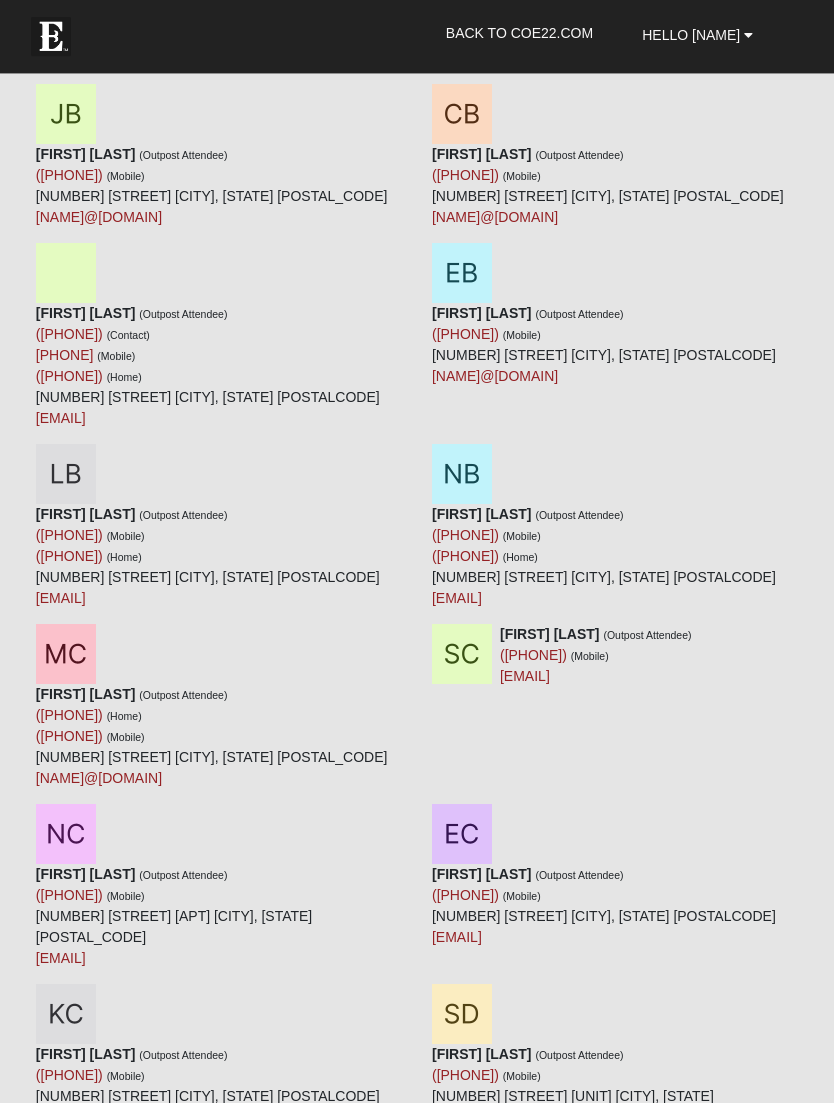scroll, scrollTop: 2739, scrollLeft: 0, axis: vertical 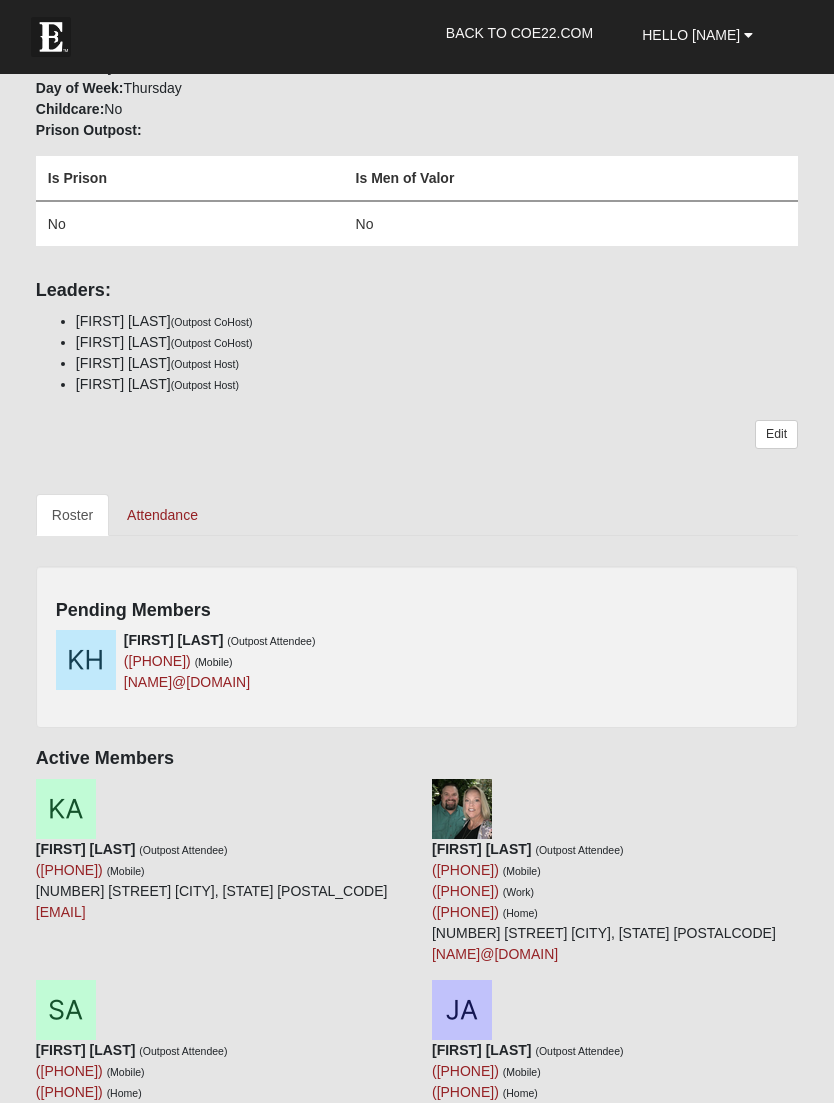 click at bounding box center [410, 640] 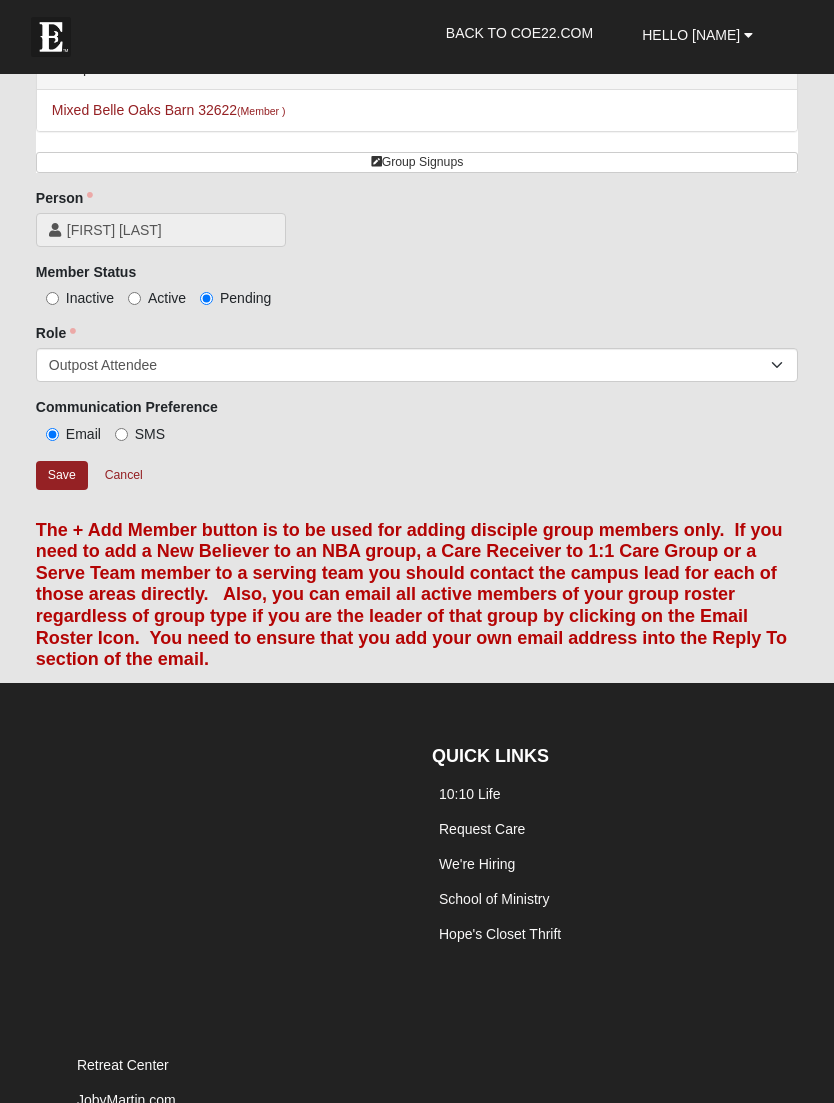 scroll, scrollTop: 44, scrollLeft: 0, axis: vertical 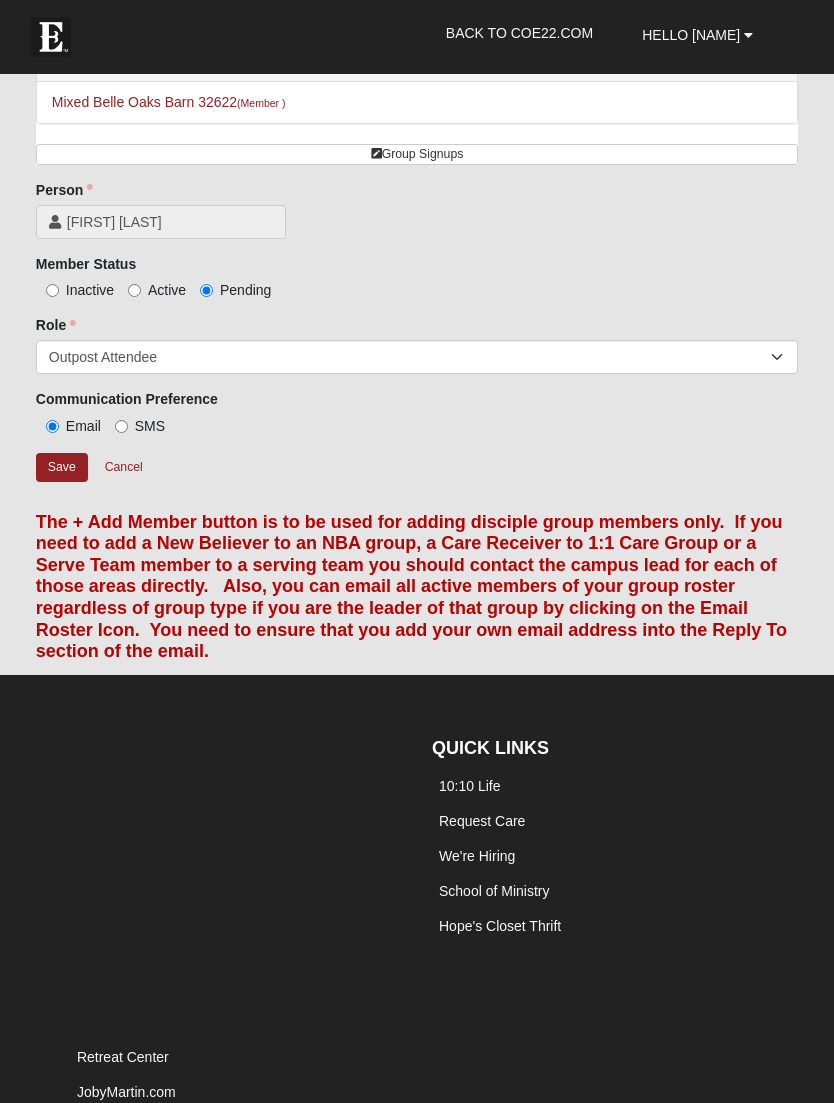 click on "Active" at bounding box center [134, 290] 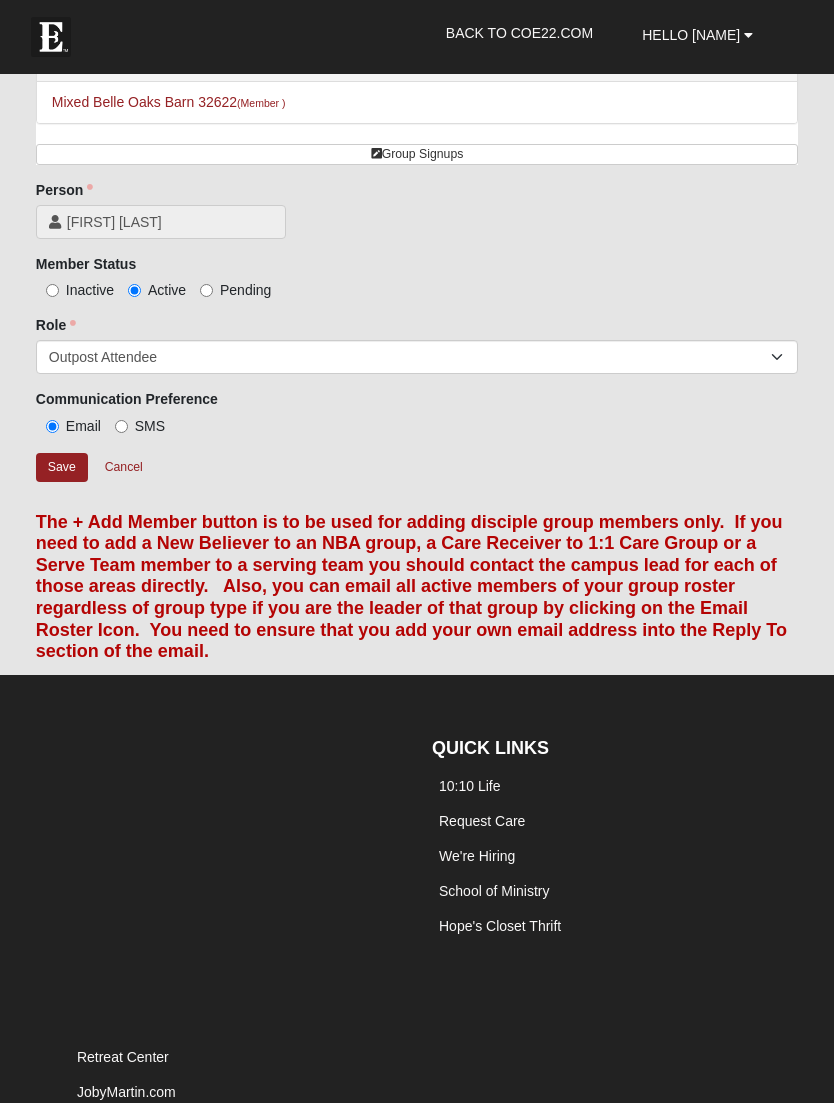 click on "Save" at bounding box center (62, 467) 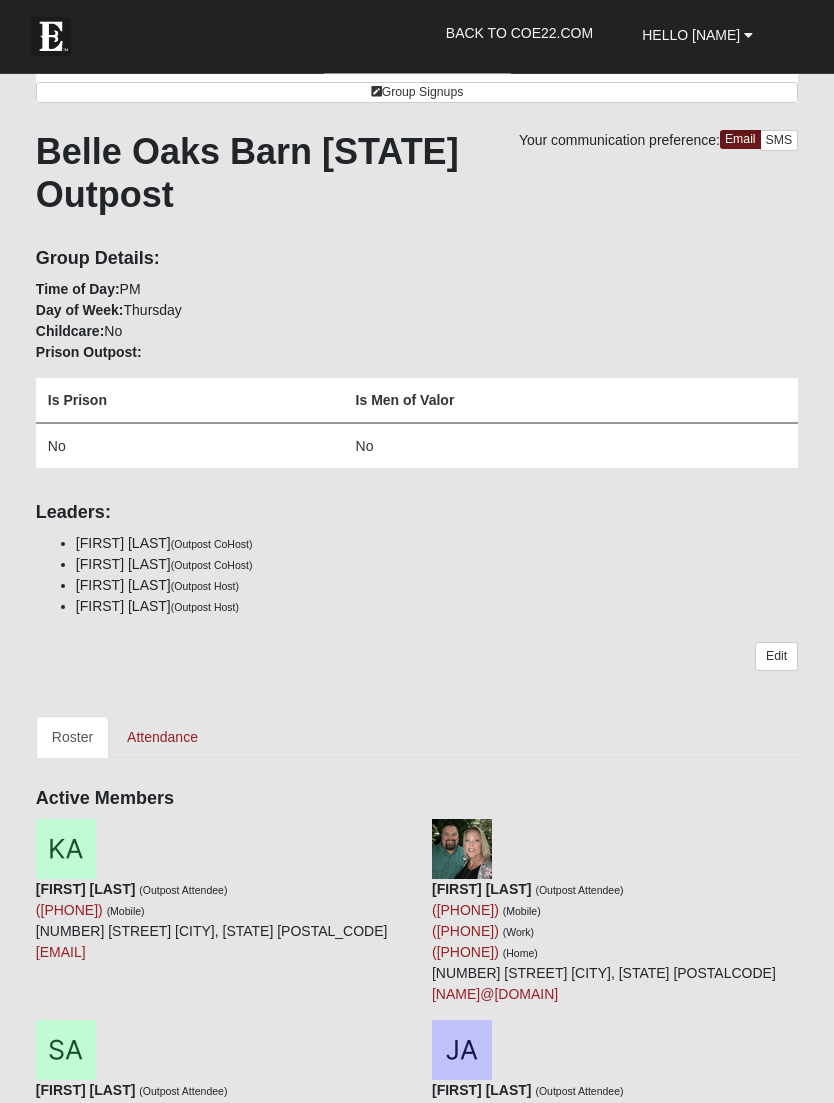 scroll, scrollTop: 0, scrollLeft: 0, axis: both 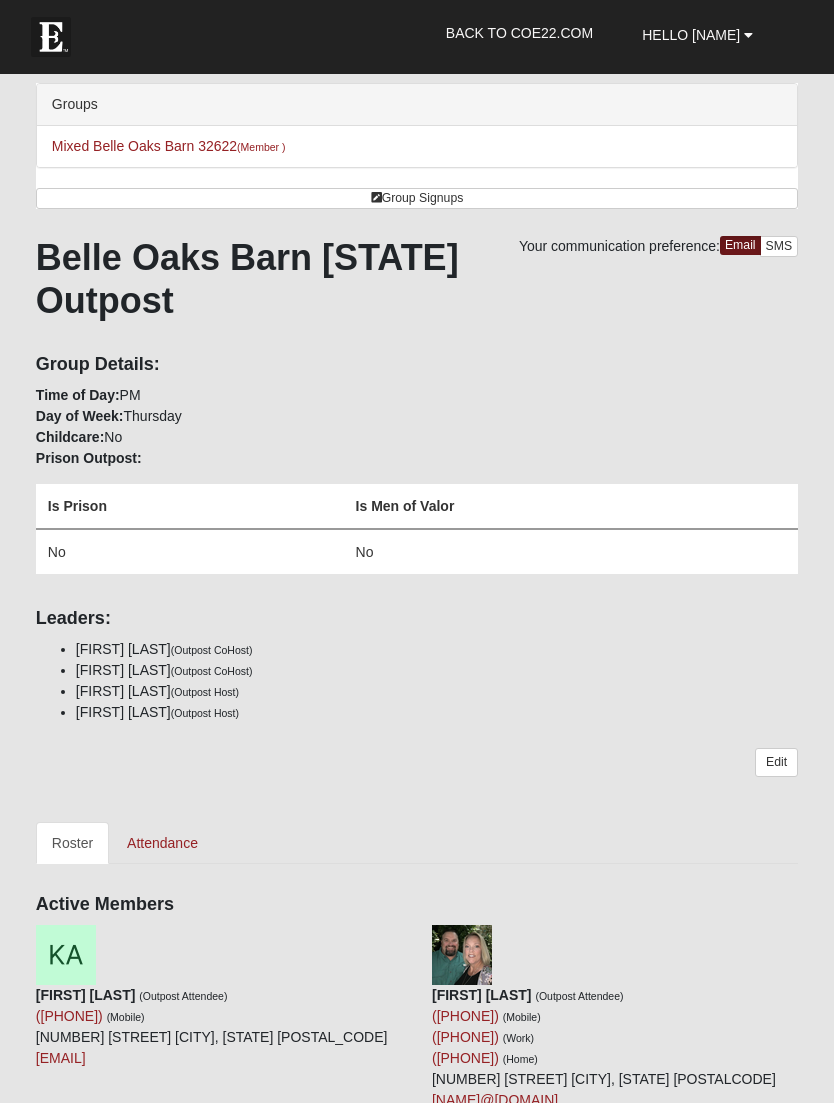 click on "Attendance" at bounding box center (162, 843) 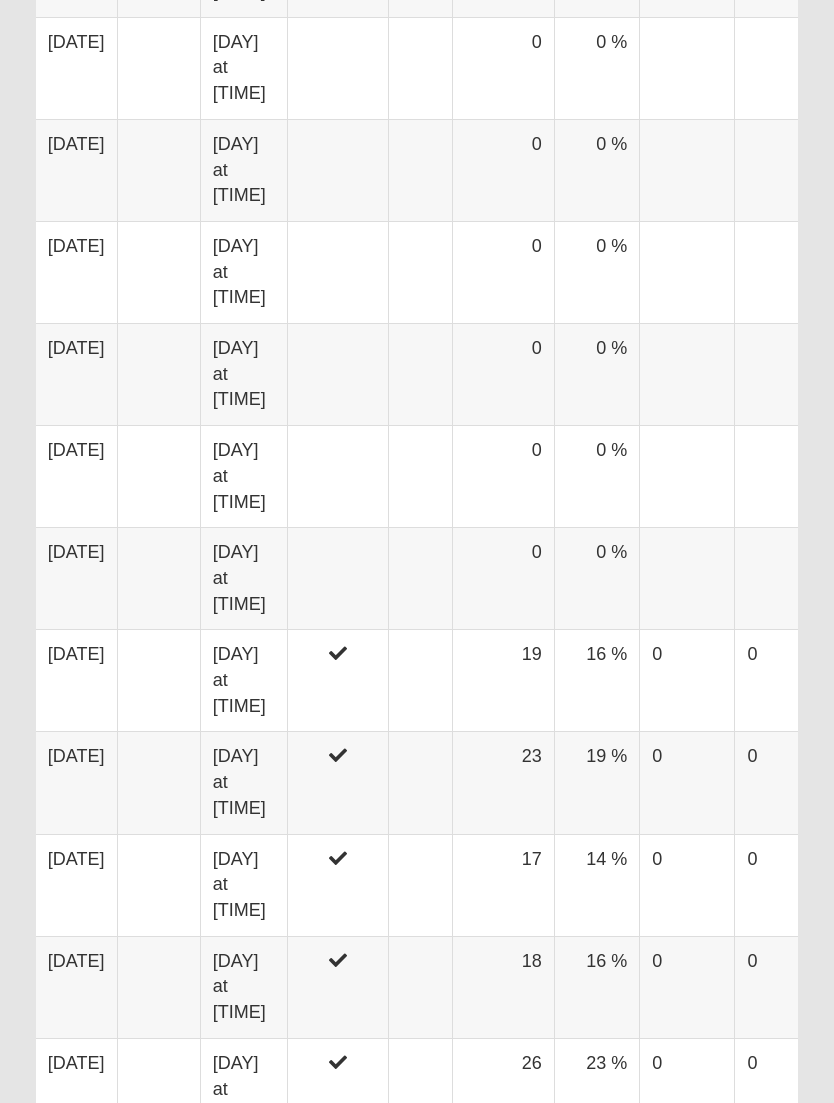 scroll, scrollTop: 4452, scrollLeft: 0, axis: vertical 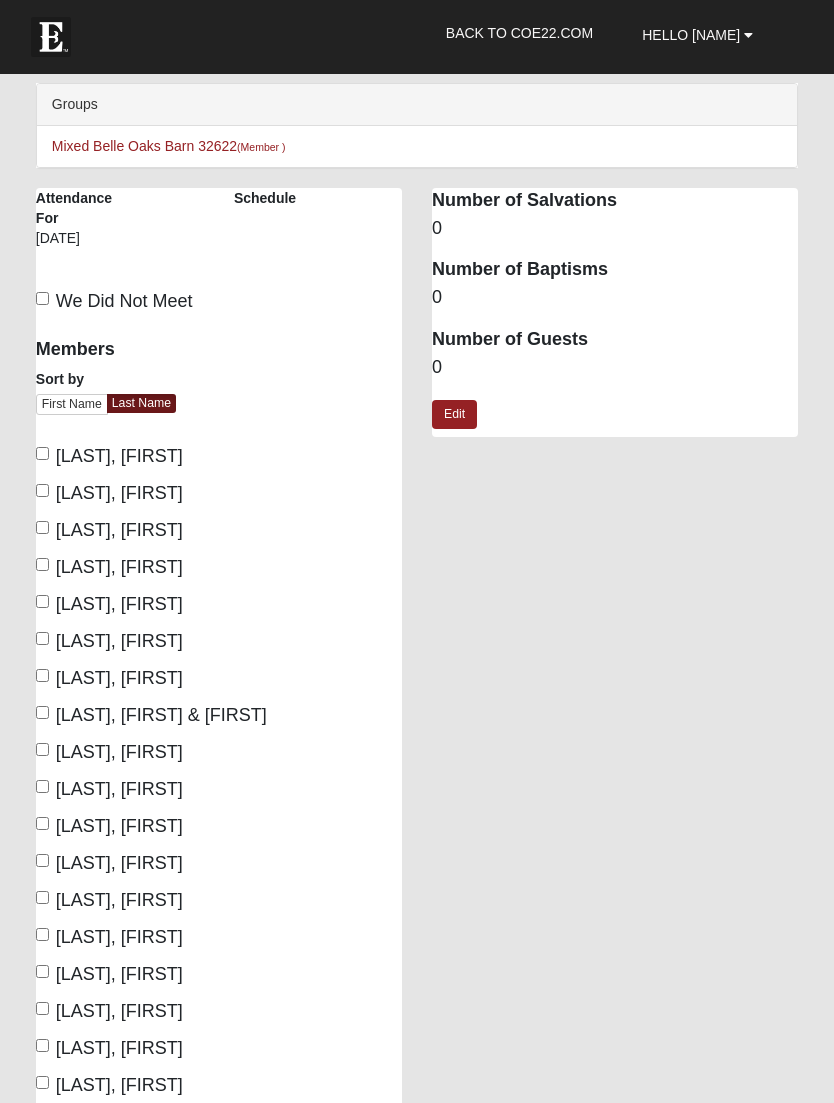 click on "Alwran, Shannah" at bounding box center (42, 601) 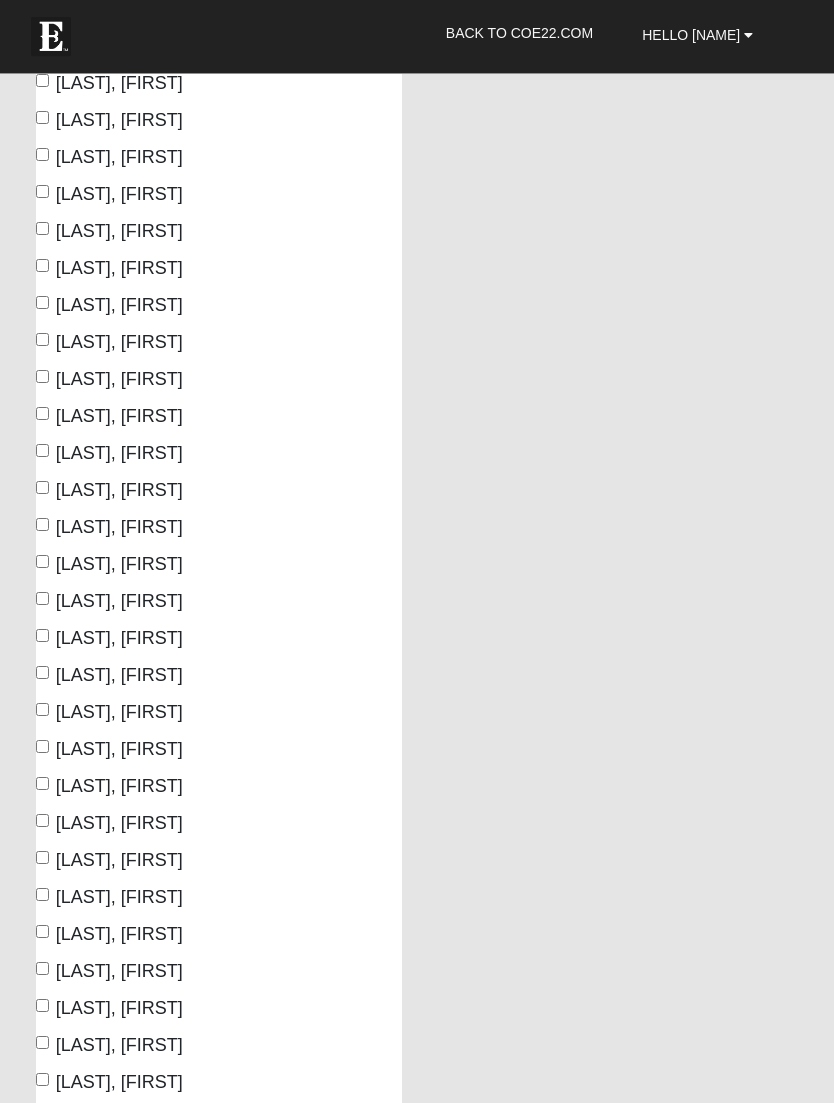 scroll, scrollTop: 1522, scrollLeft: 0, axis: vertical 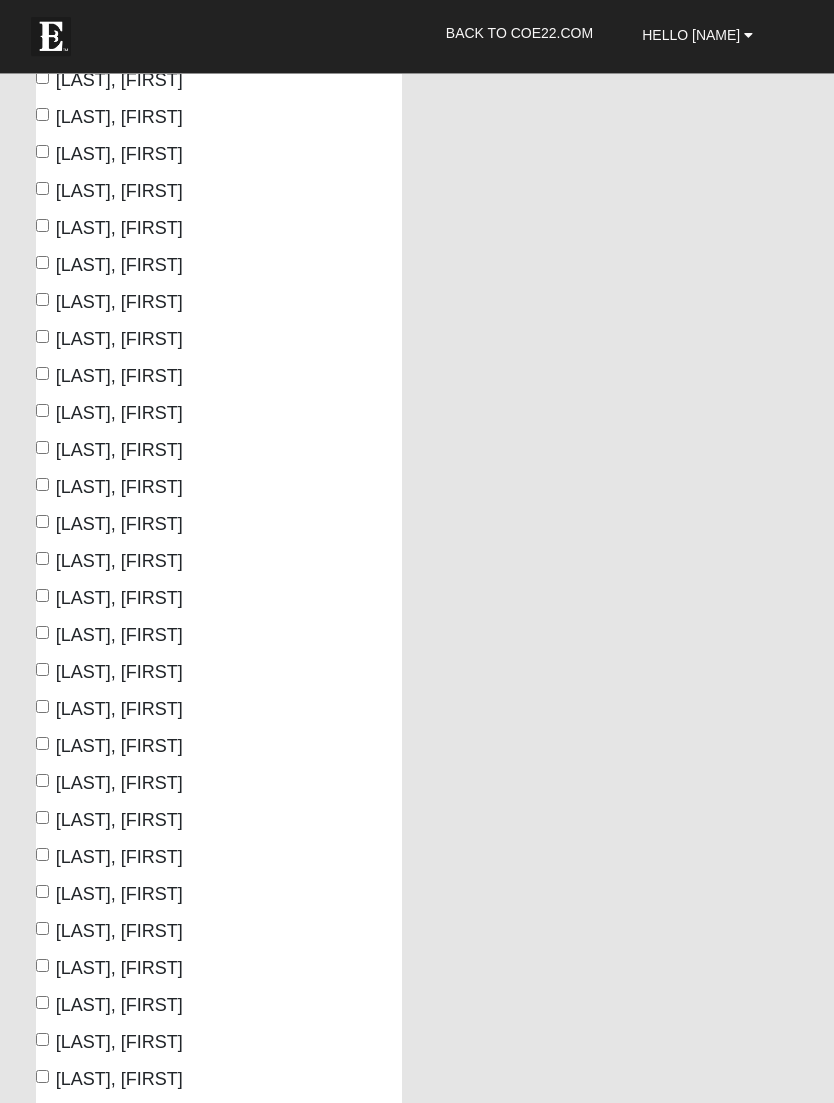 click on "Gibson, Lisa" at bounding box center (42, 596) 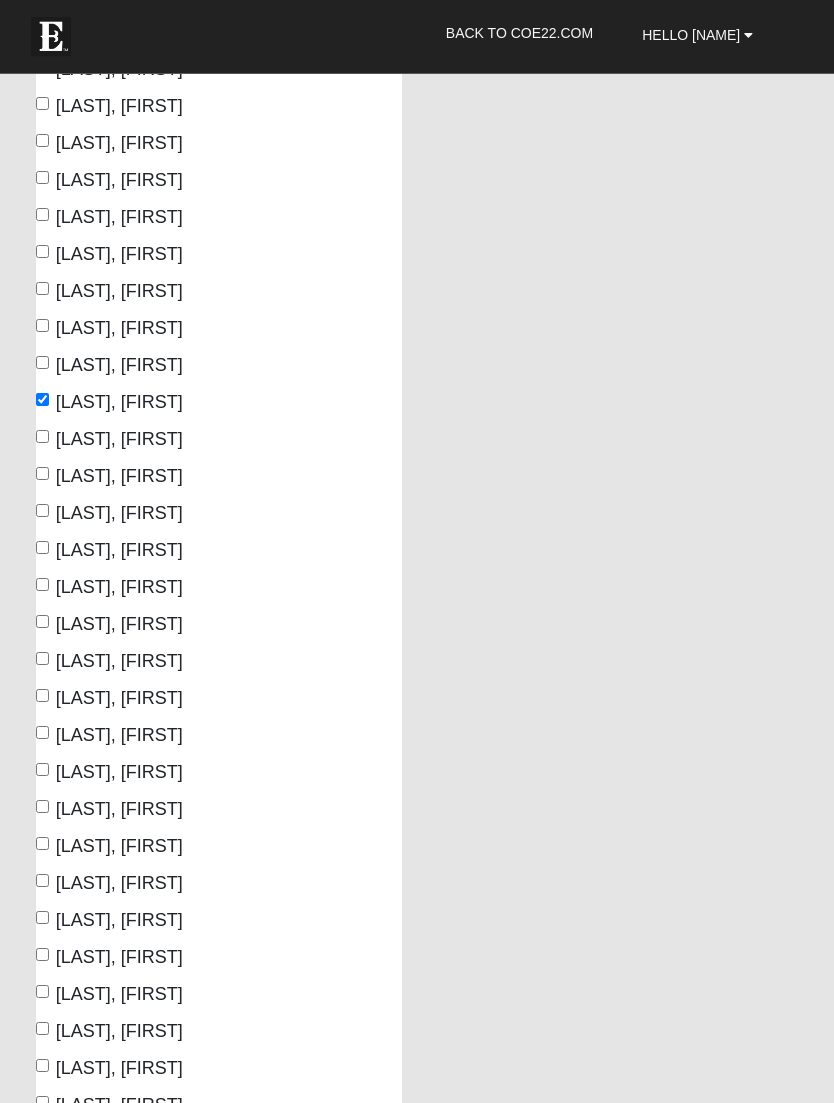 scroll, scrollTop: 1725, scrollLeft: 0, axis: vertical 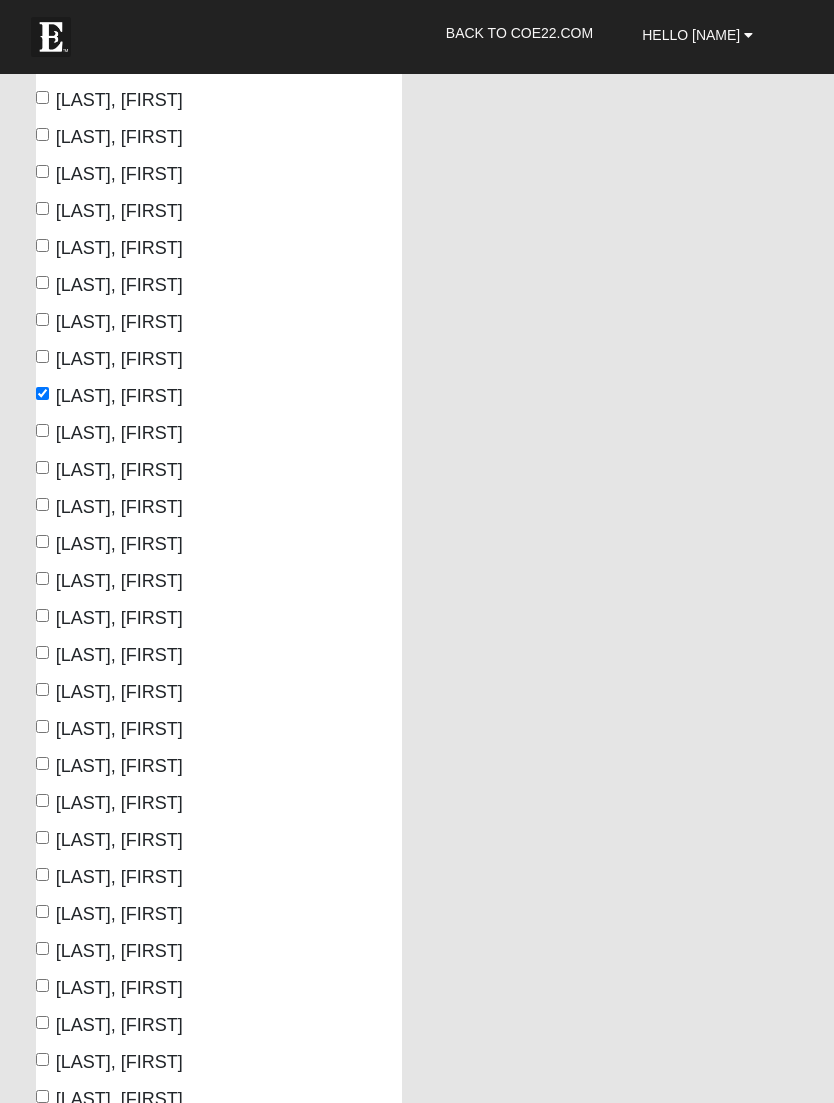 click on "Heard, Kiana" at bounding box center (42, 837) 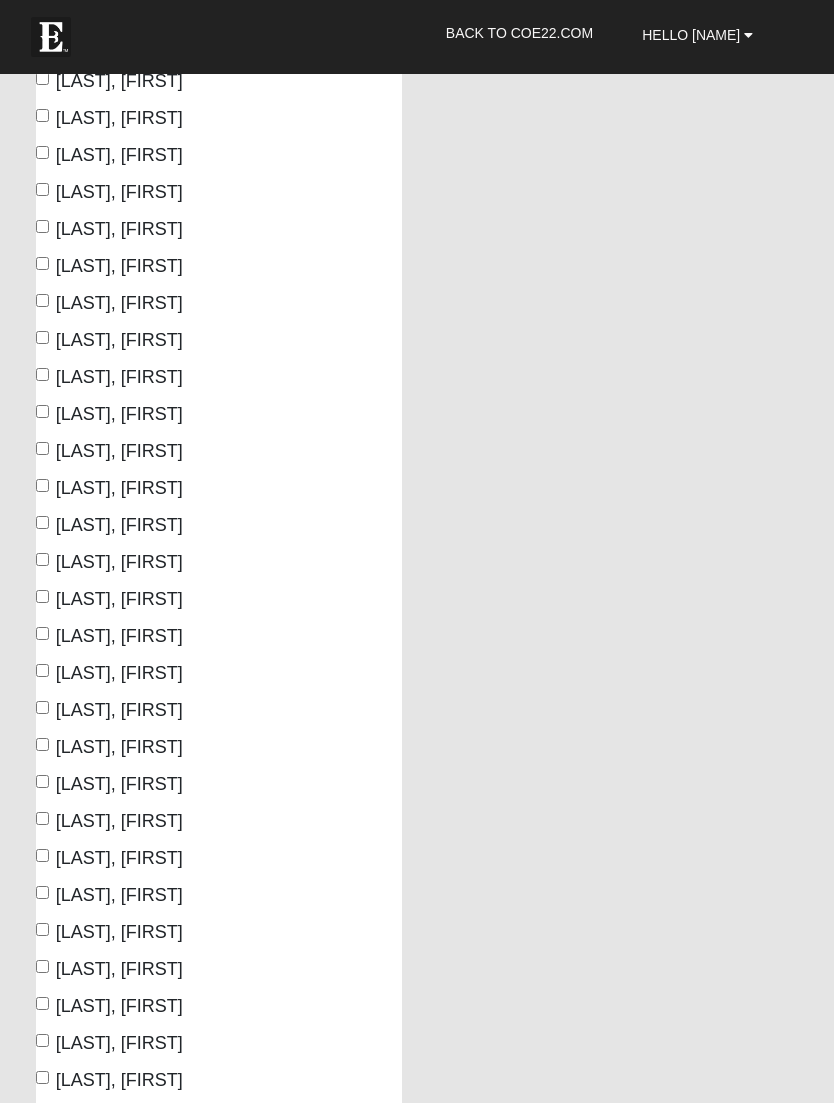 scroll, scrollTop: 892, scrollLeft: 0, axis: vertical 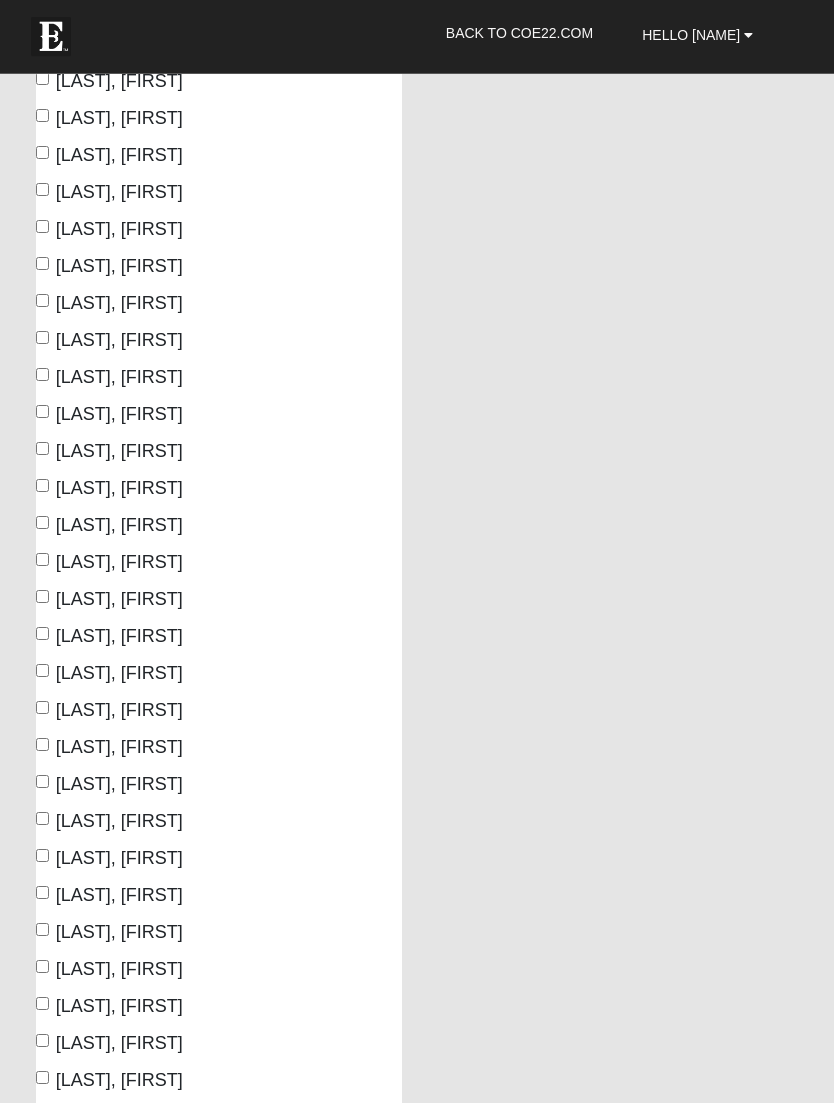 click on "Clemons, Marla" at bounding box center (42, 523) 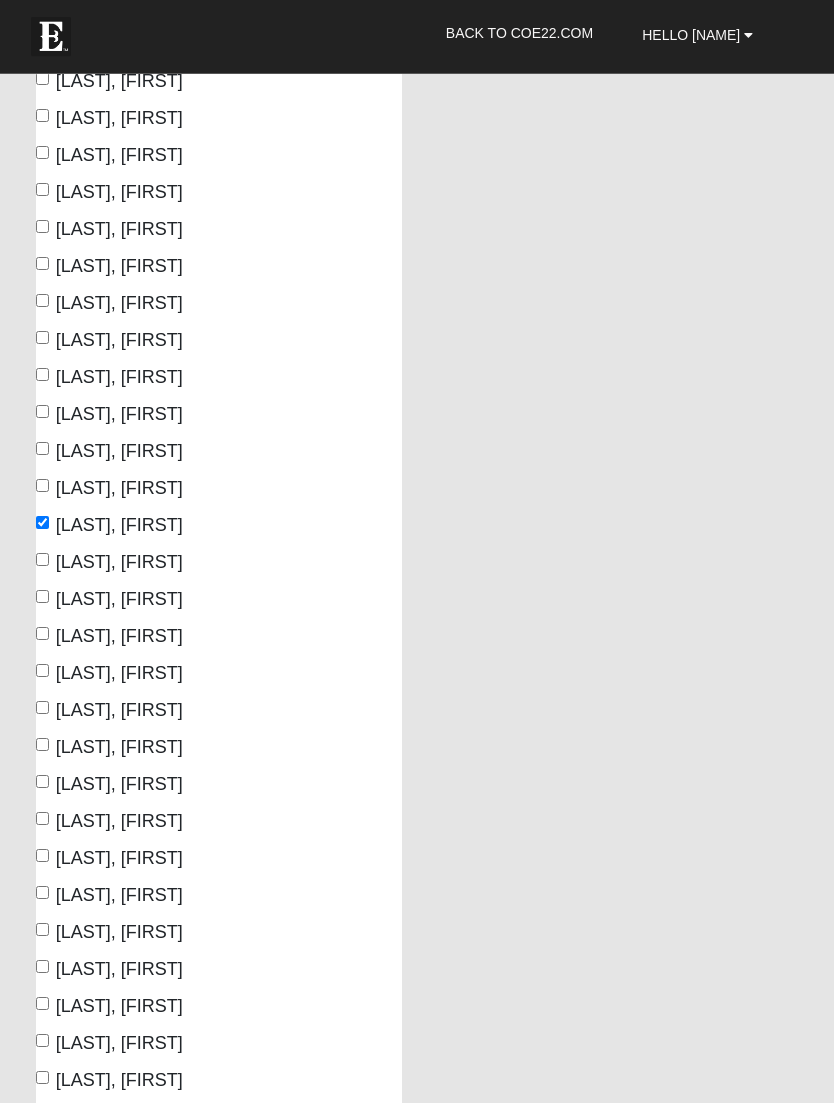 click on "Clemons, Sydney" at bounding box center [42, 560] 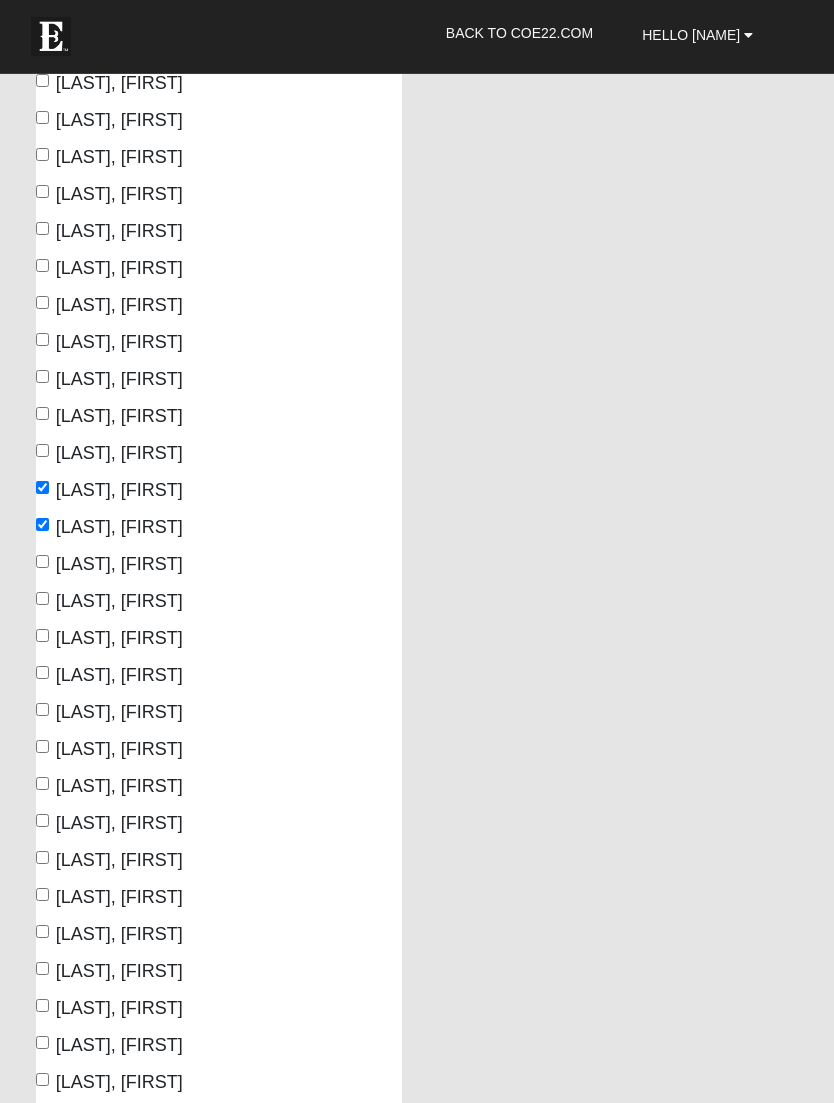 scroll, scrollTop: 928, scrollLeft: 0, axis: vertical 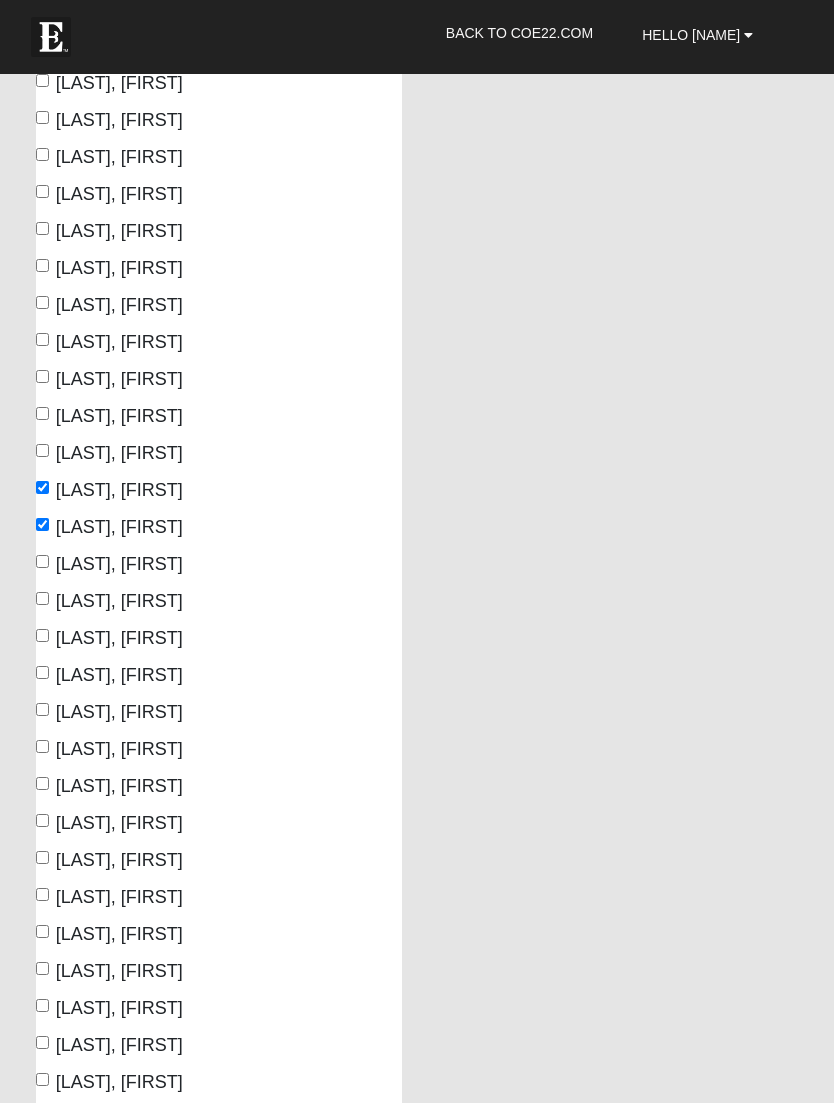 click on "[LAST], [FIRST]" at bounding box center [42, 783] 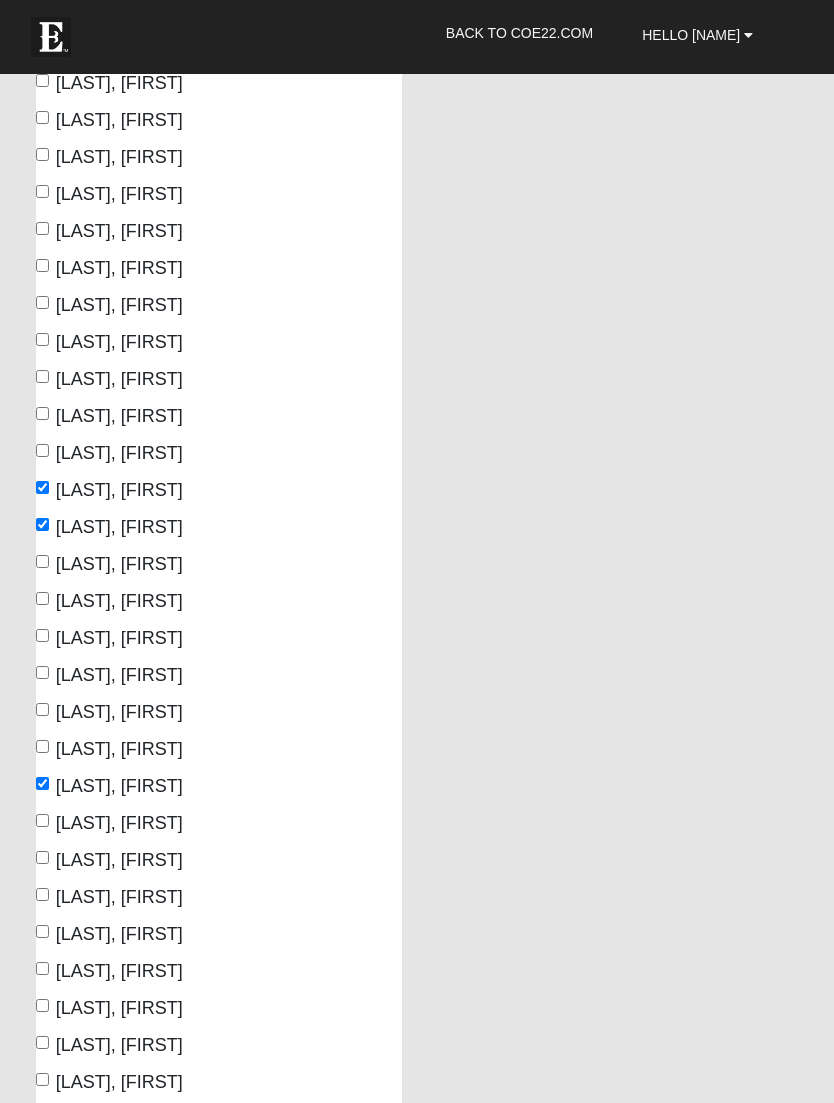 click on "[LAST], [FIRST]" at bounding box center [42, 820] 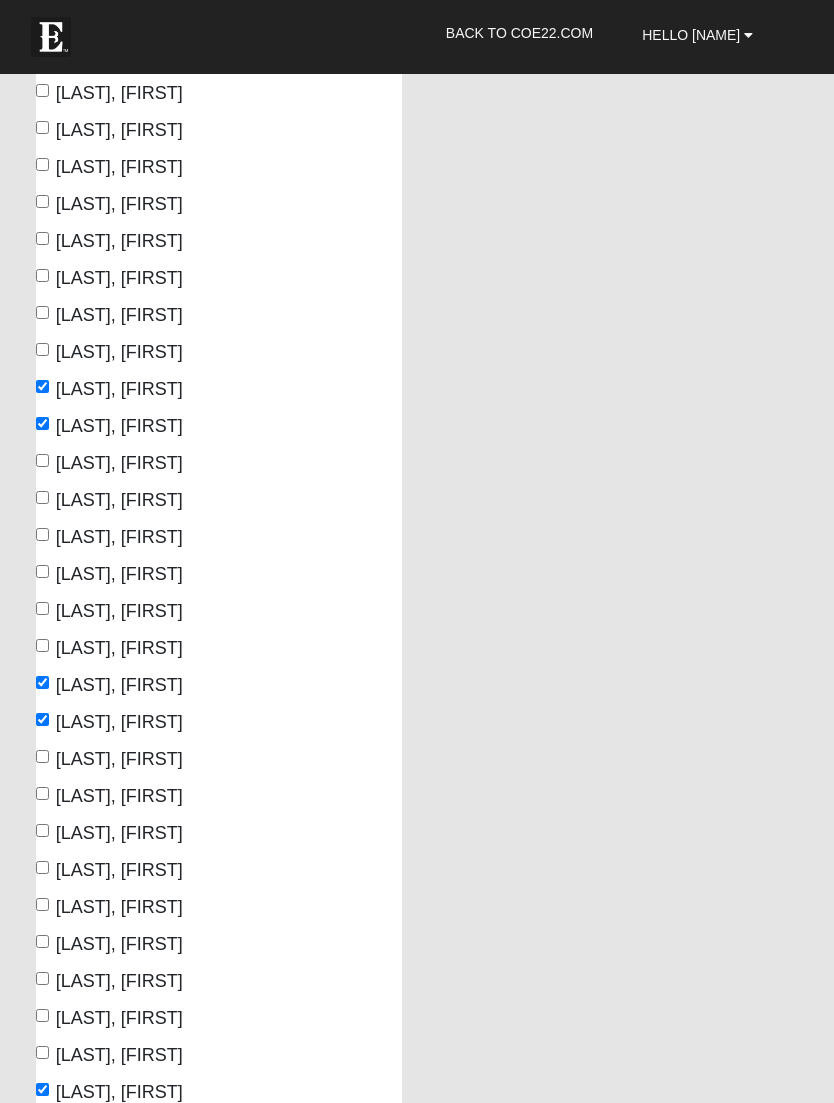 scroll, scrollTop: 1041, scrollLeft: 0, axis: vertical 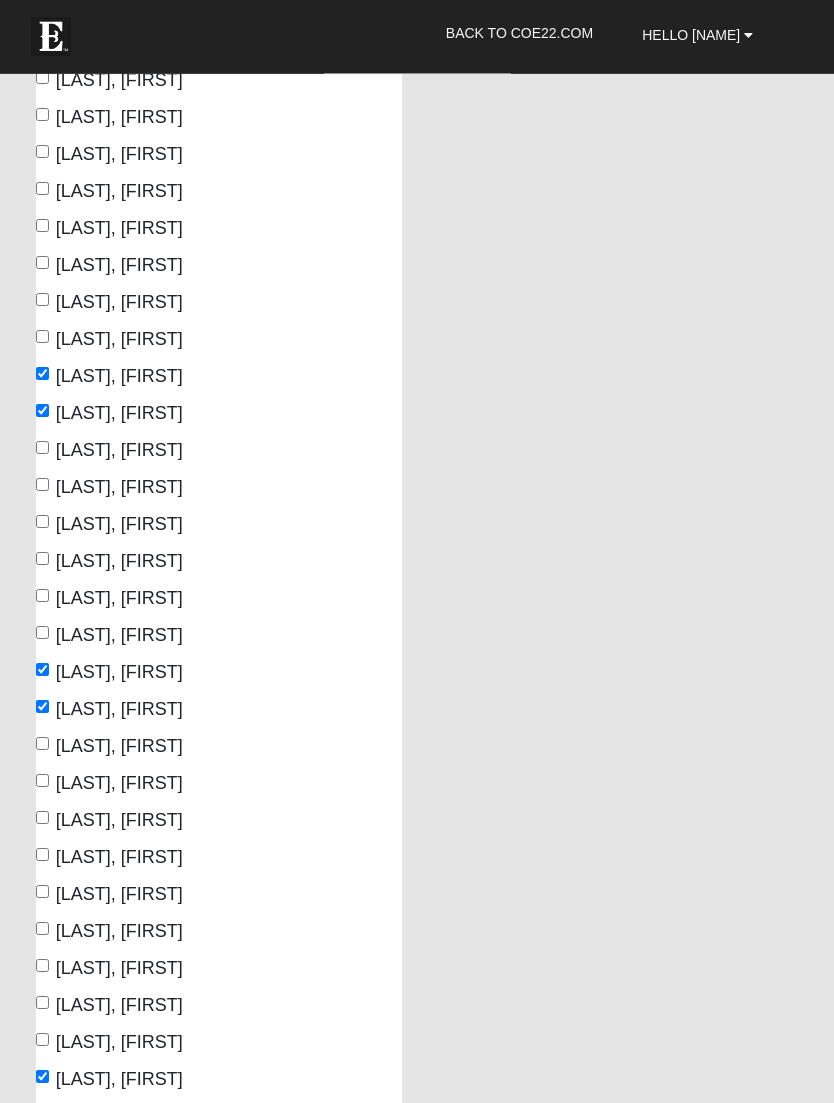 click on "[LAST], [FIRST]" at bounding box center (42, 855) 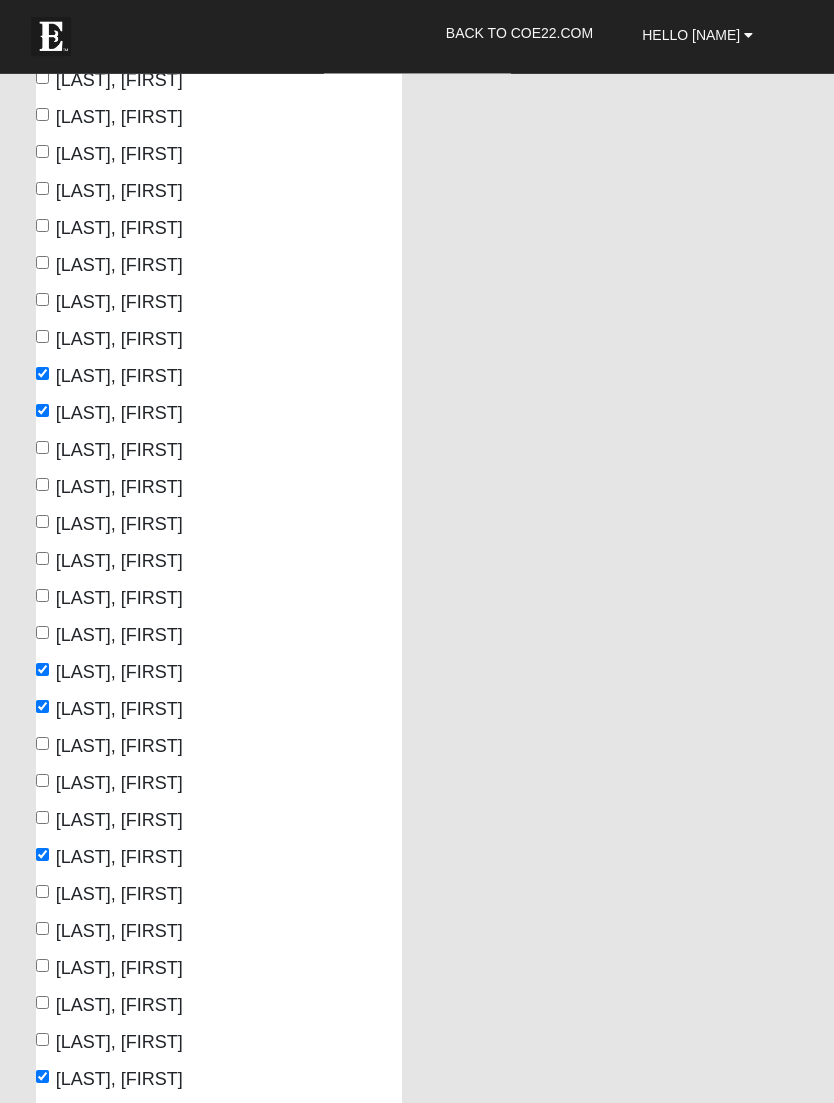 click on "[LAST], [FIRST]" at bounding box center [42, 892] 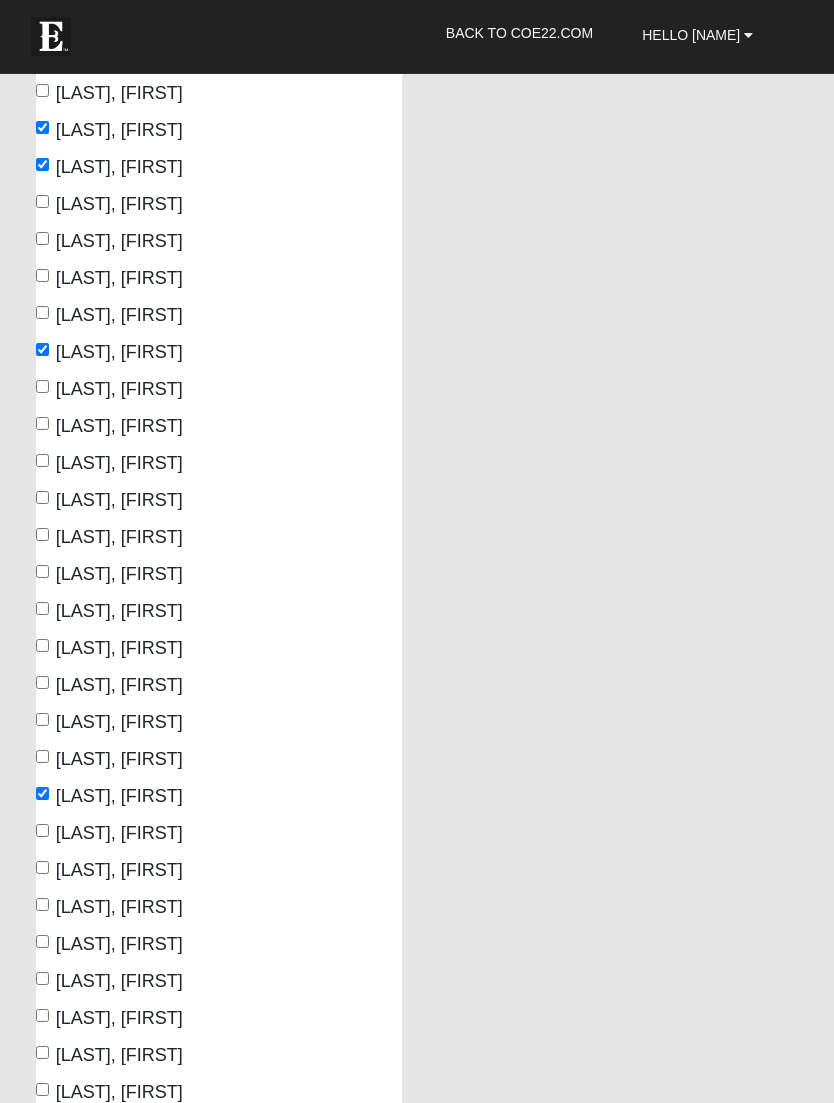 scroll, scrollTop: 1769, scrollLeft: 0, axis: vertical 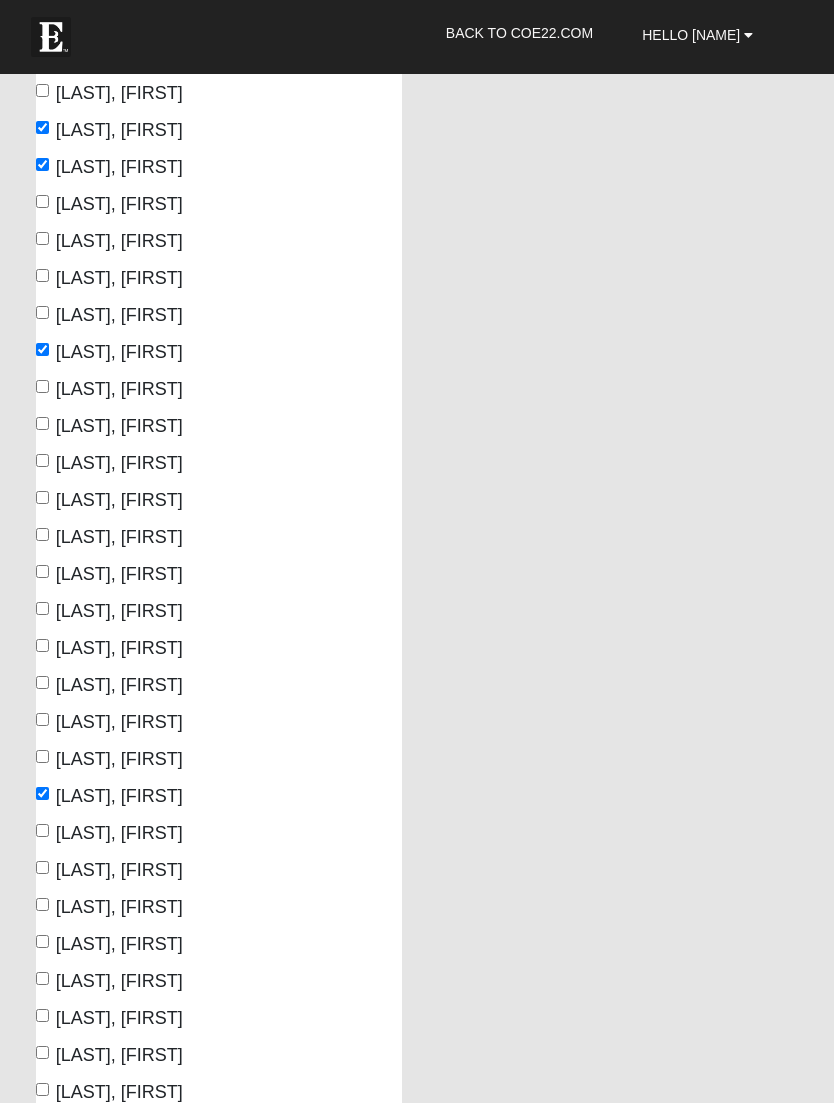 click on "[LAST], [FIRST]" at bounding box center [42, 830] 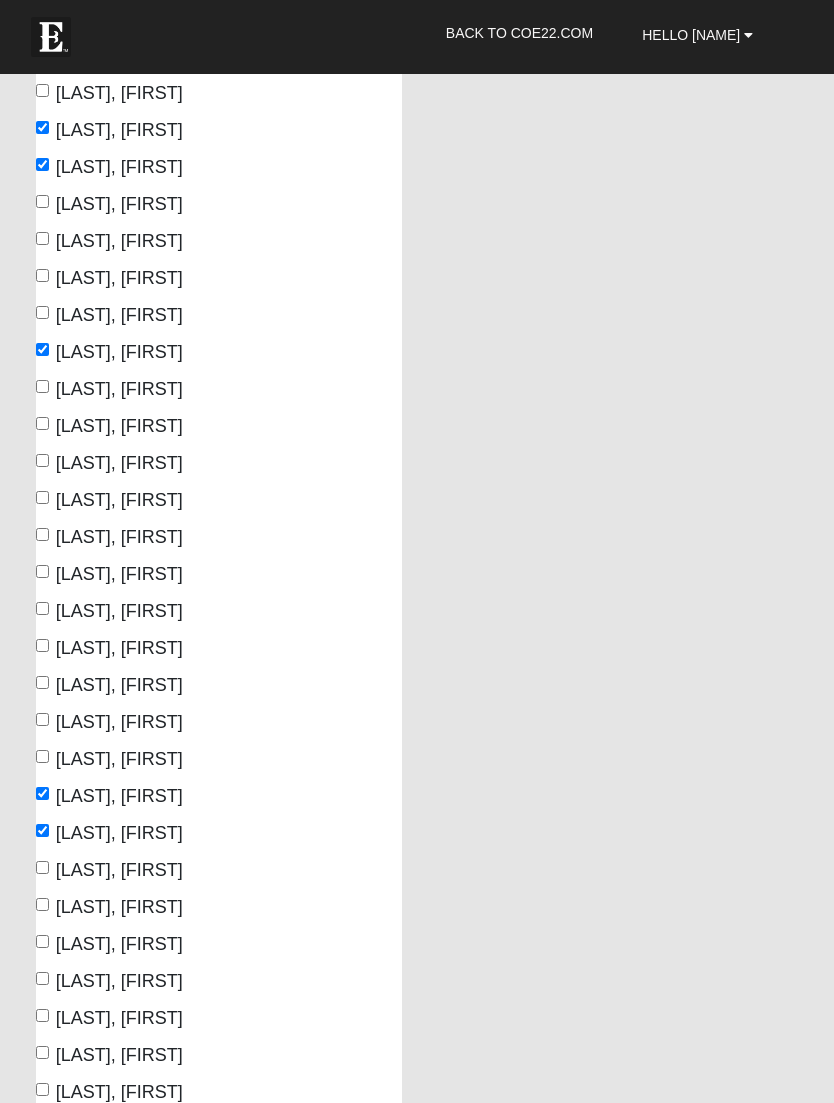 click on "[LAST], [FIRST]" at bounding box center (42, 867) 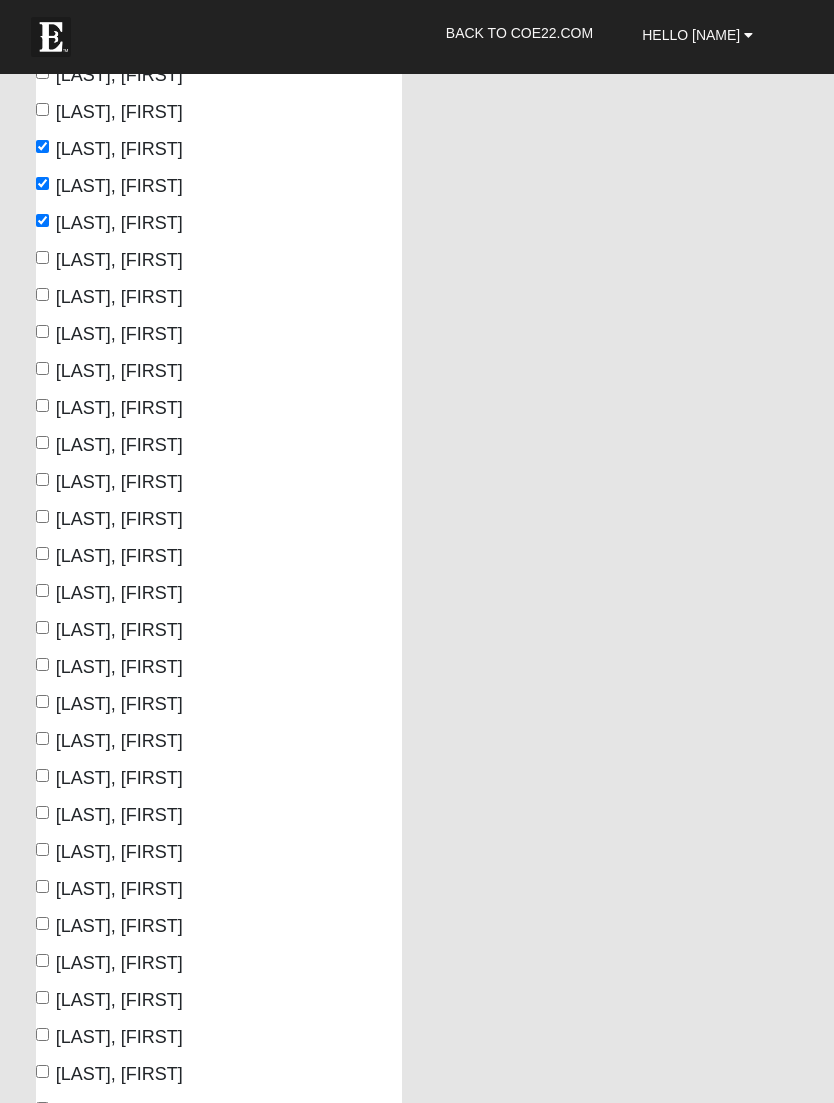 scroll, scrollTop: 2437, scrollLeft: 0, axis: vertical 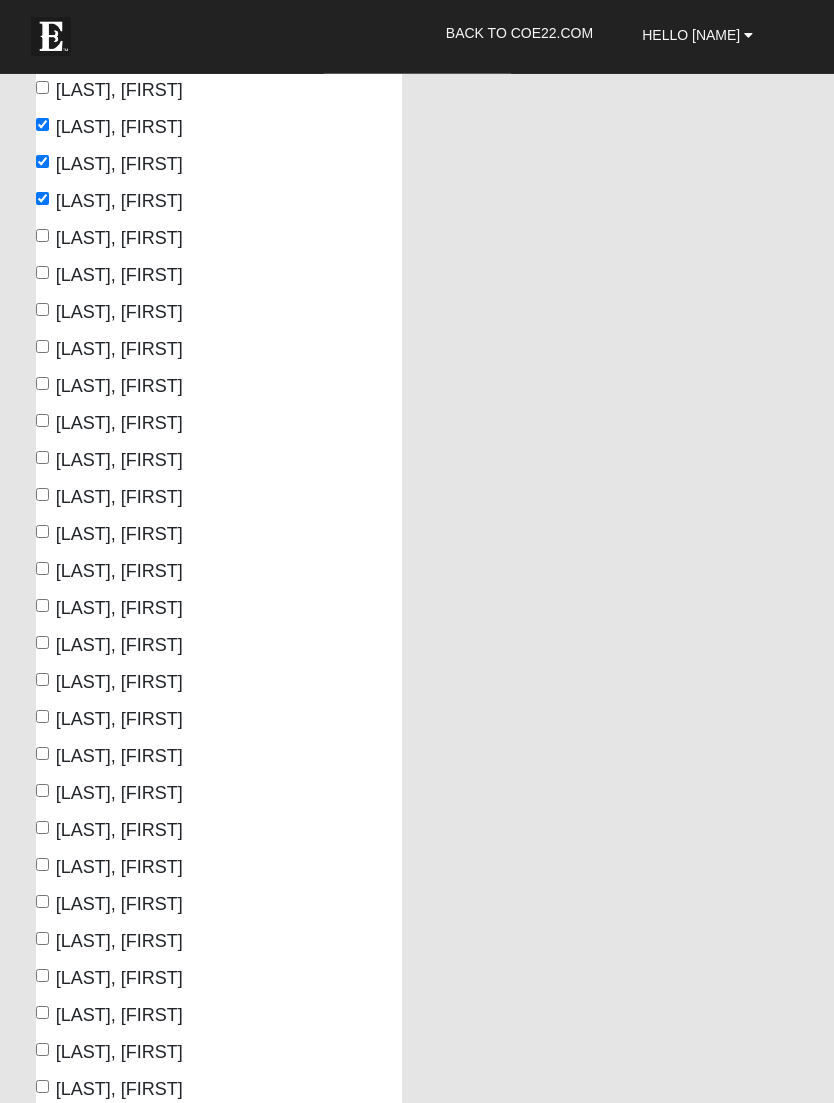 click on "[LAST], [FIRST]" at bounding box center [42, 865] 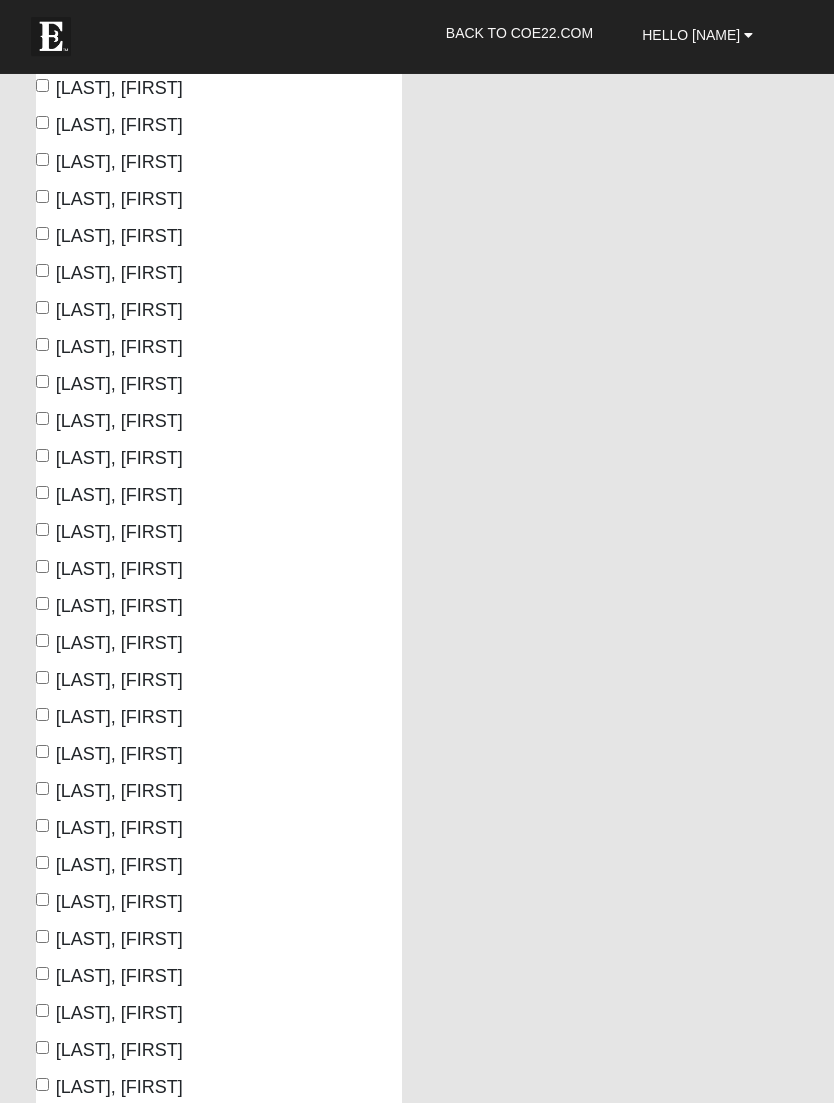 scroll, scrollTop: 3328, scrollLeft: 0, axis: vertical 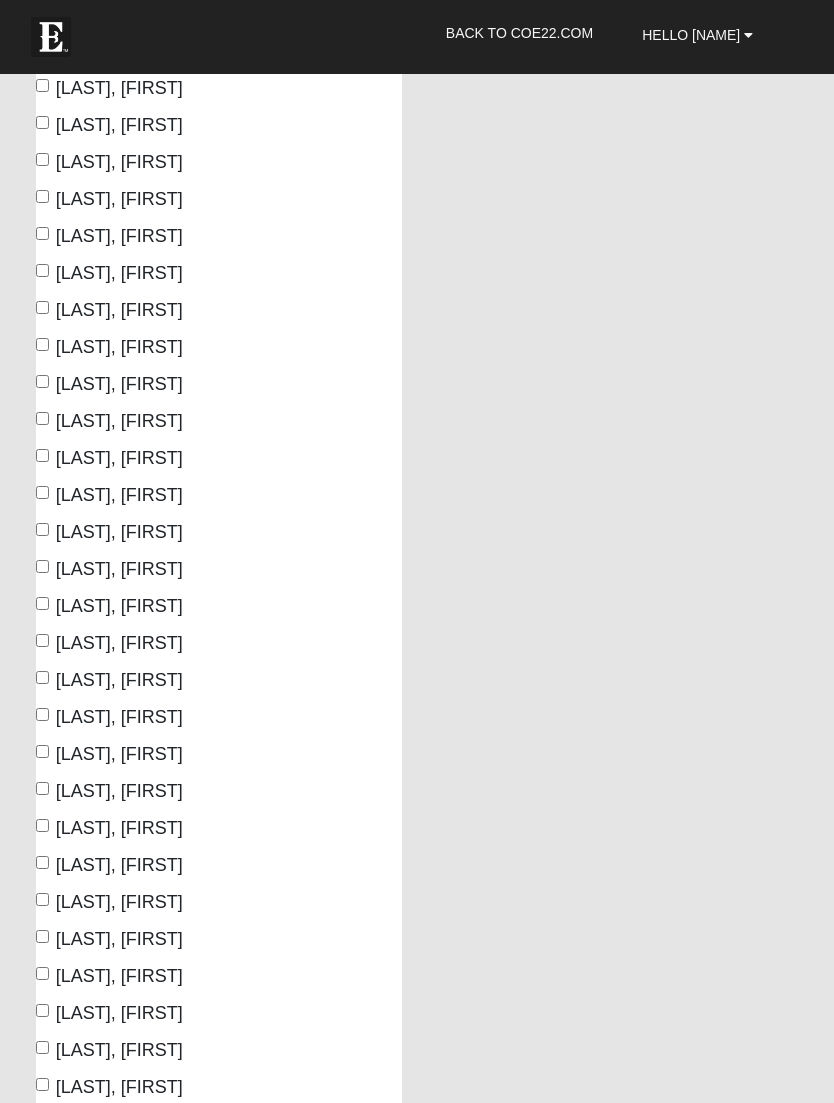 click on "[LAST], [FIRST]" at bounding box center [42, 899] 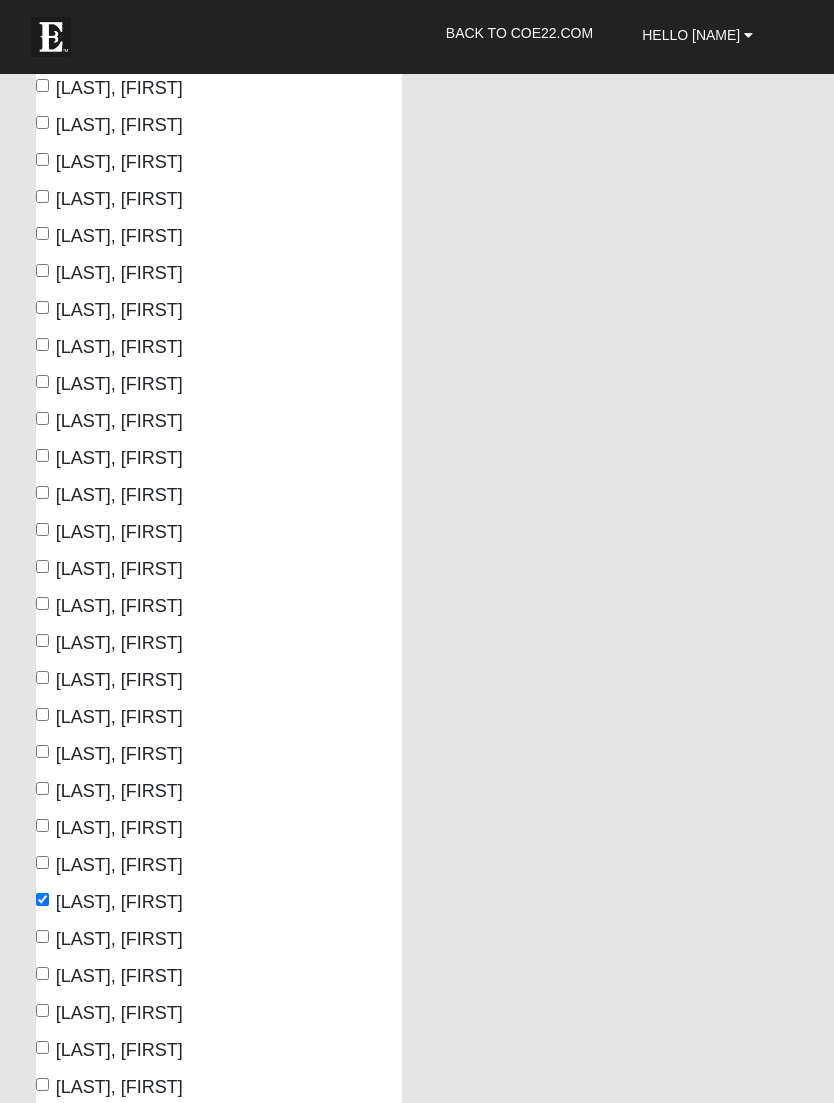 scroll, scrollTop: 3371, scrollLeft: 0, axis: vertical 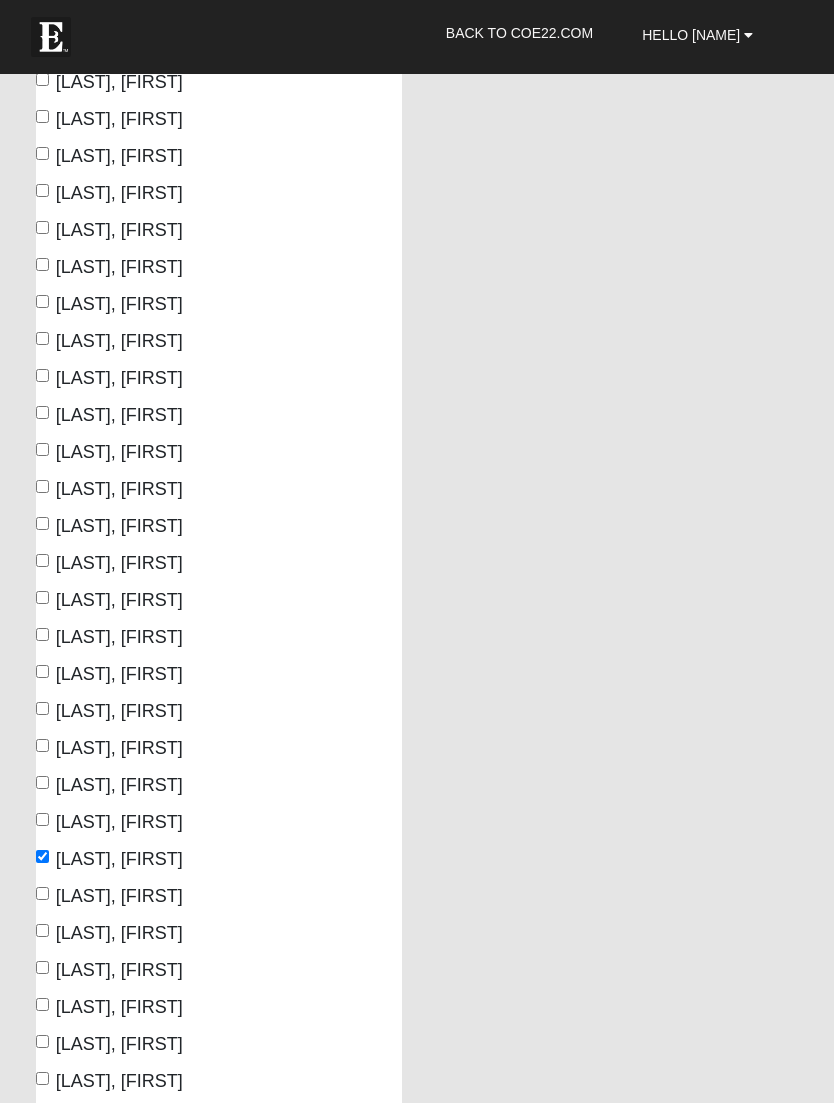 click on "[LAST], [FIRST]" at bounding box center (42, 930) 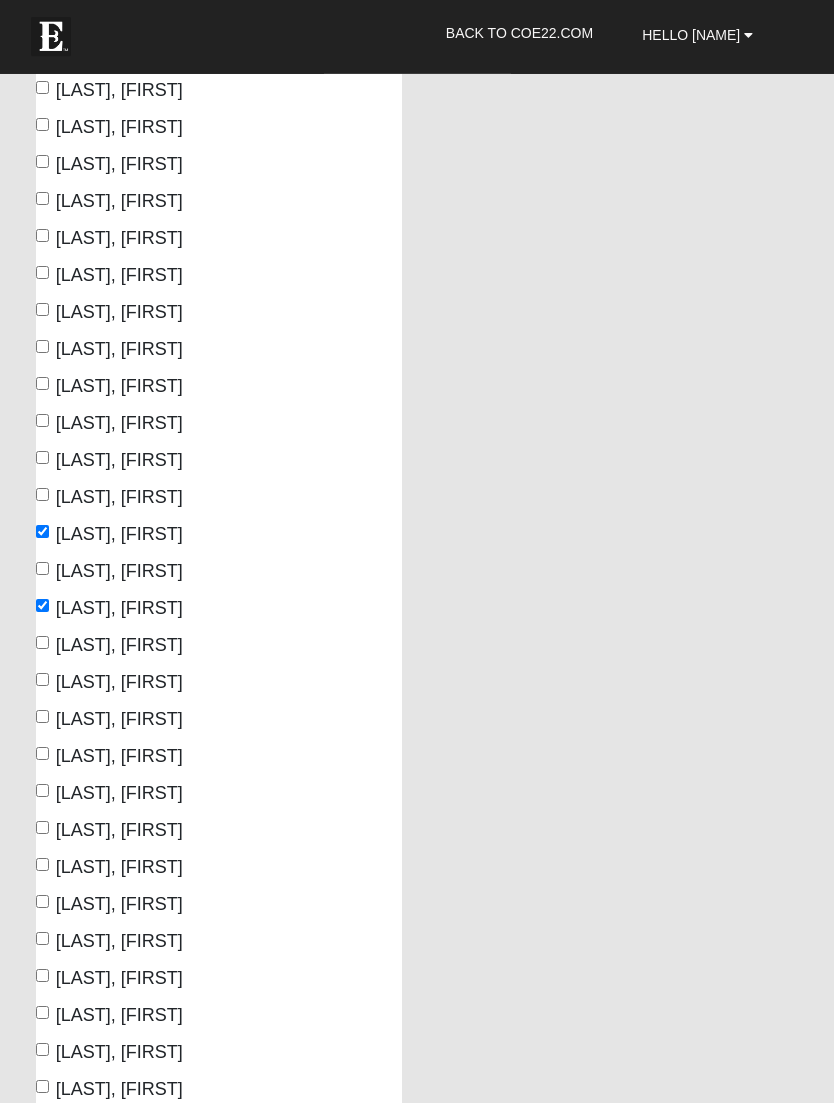 scroll, scrollTop: 3696, scrollLeft: 0, axis: vertical 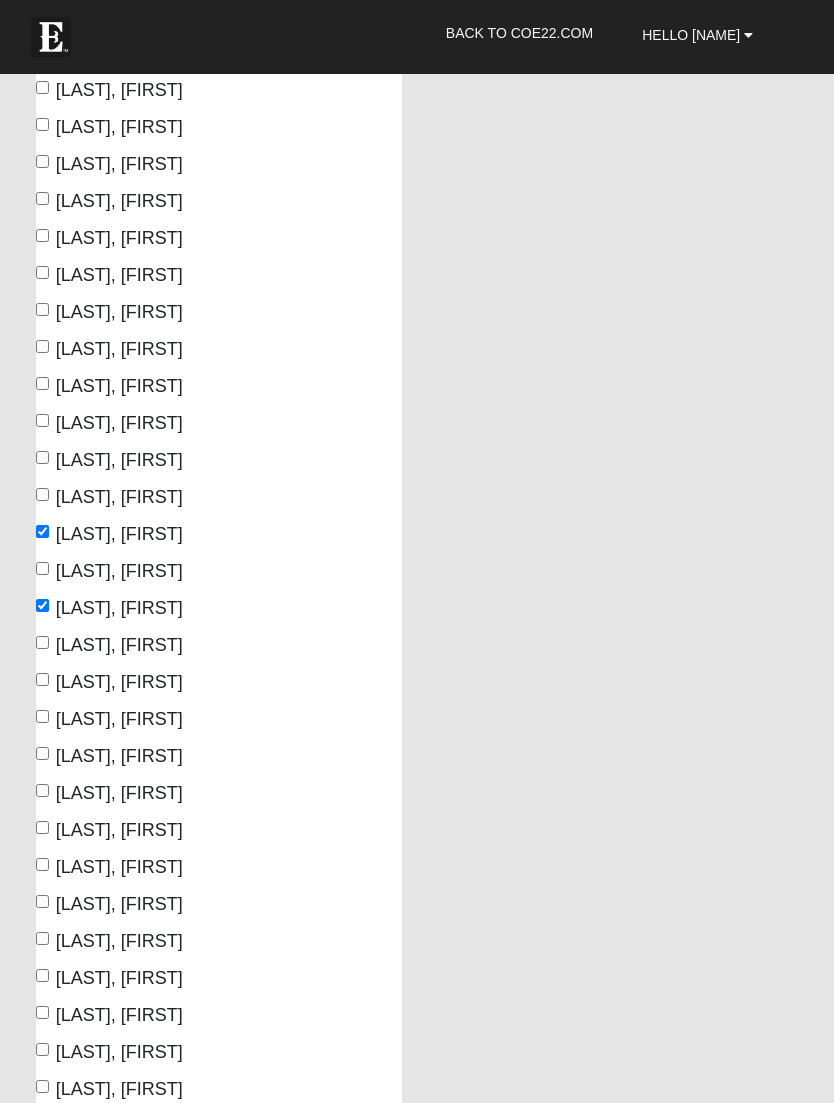 click on "[LAST], [FIRST]" at bounding box center [42, 864] 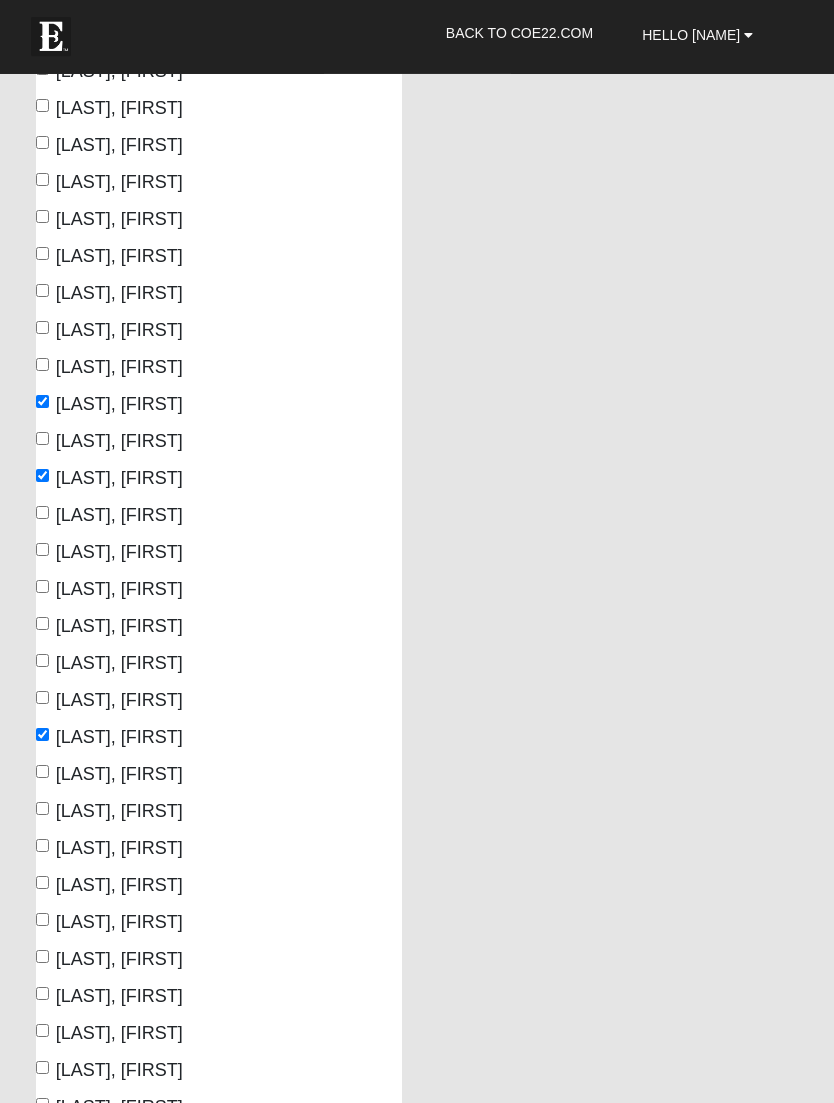 scroll, scrollTop: 3840, scrollLeft: 0, axis: vertical 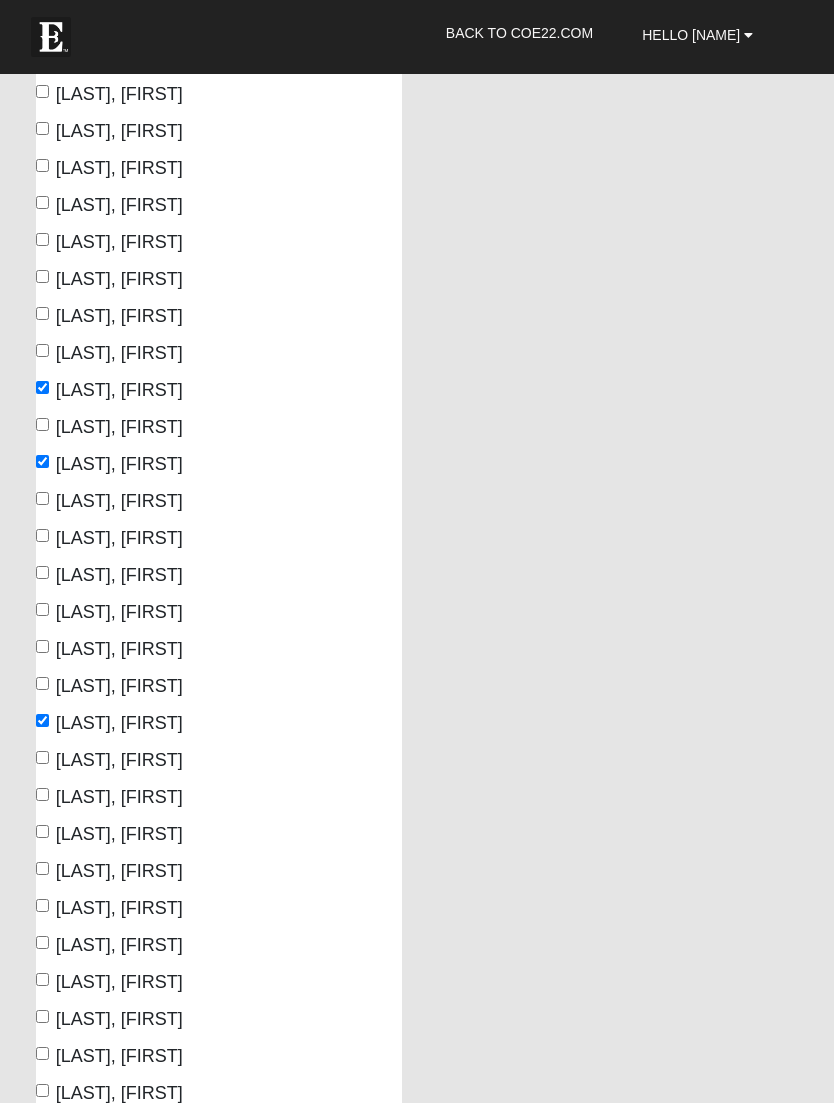 click on "[LAST], [FIRST]" at bounding box center [42, 831] 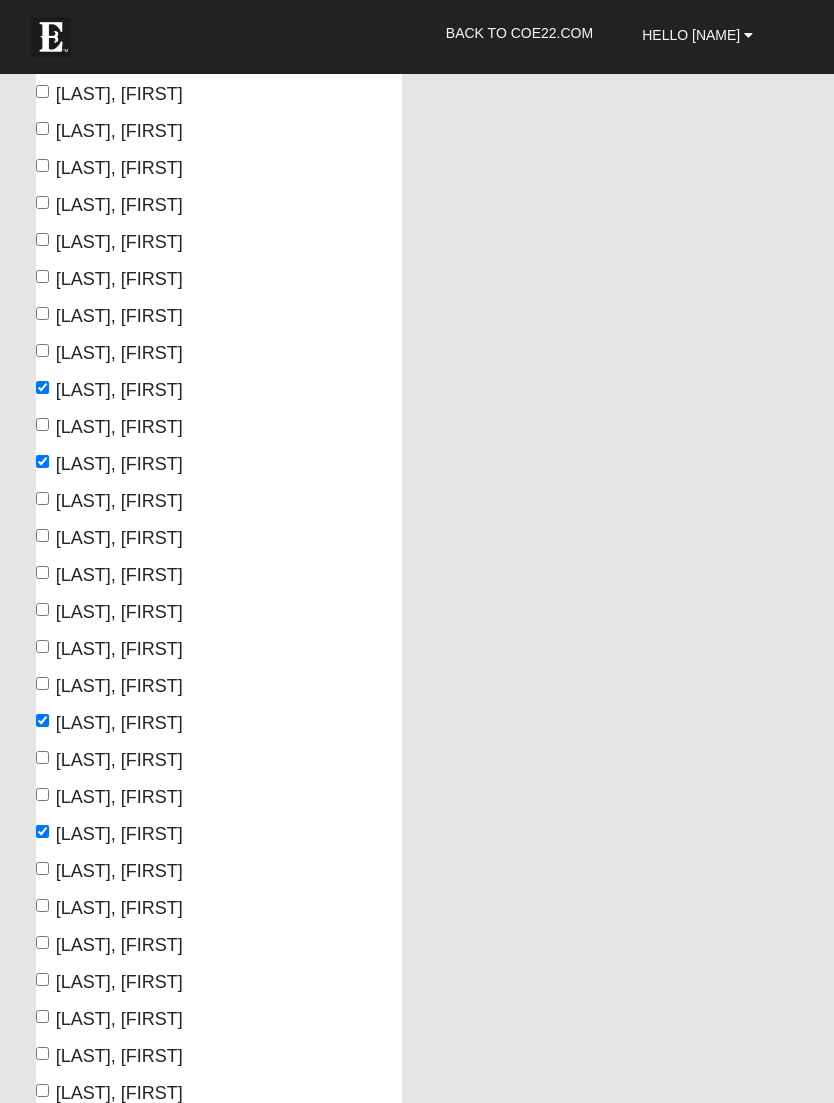 click on "[LAST], [FIRST]" at bounding box center (42, 905) 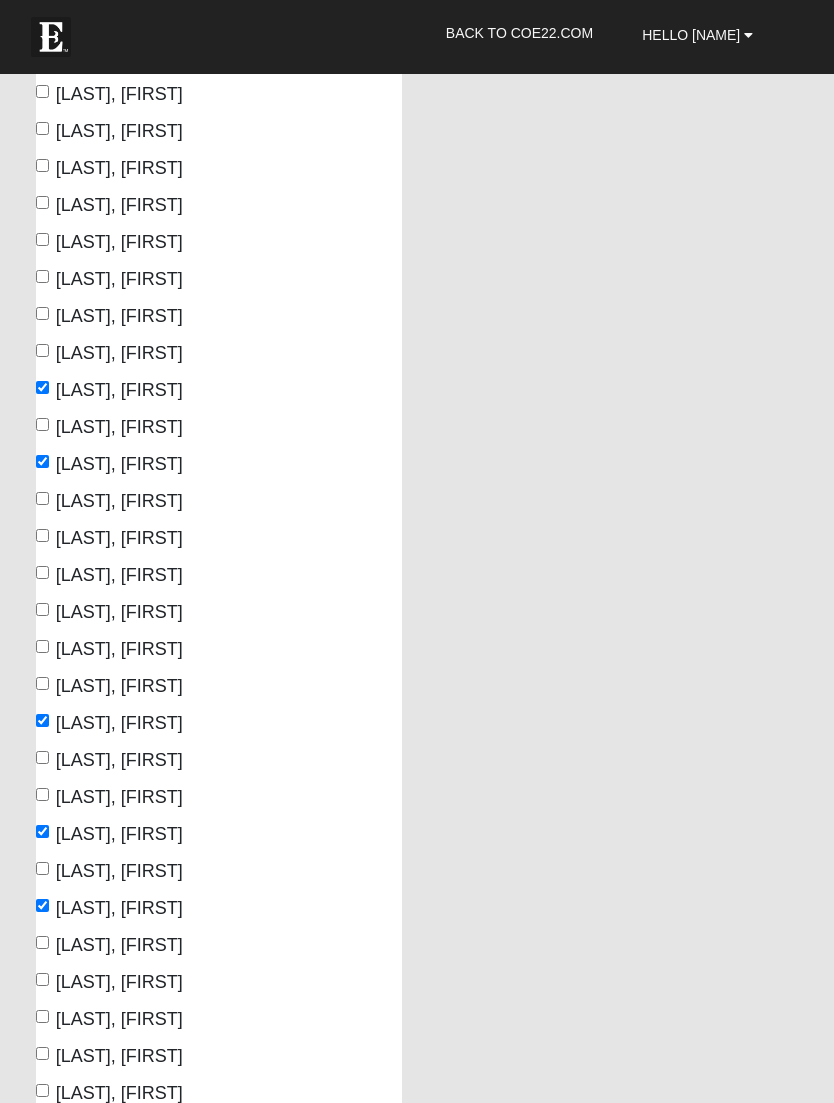 click on "[LAST], [FIRST]" at bounding box center (119, 871) 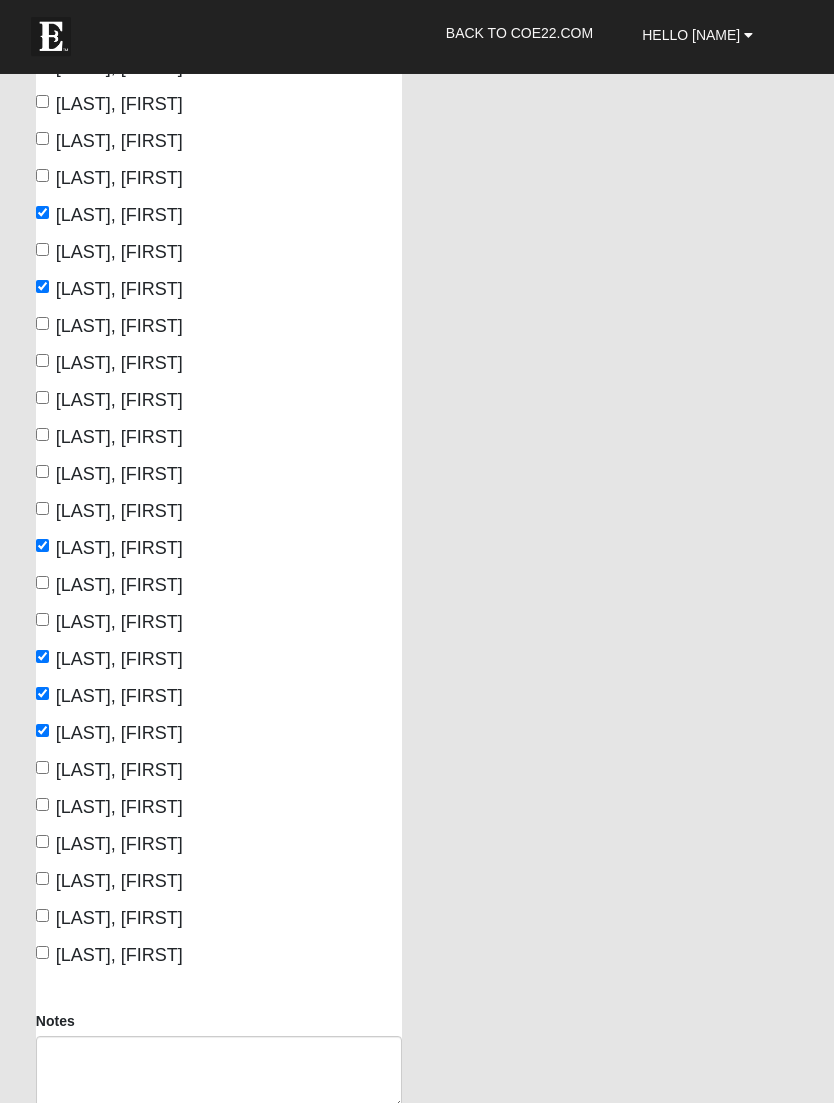 scroll, scrollTop: 4025, scrollLeft: 0, axis: vertical 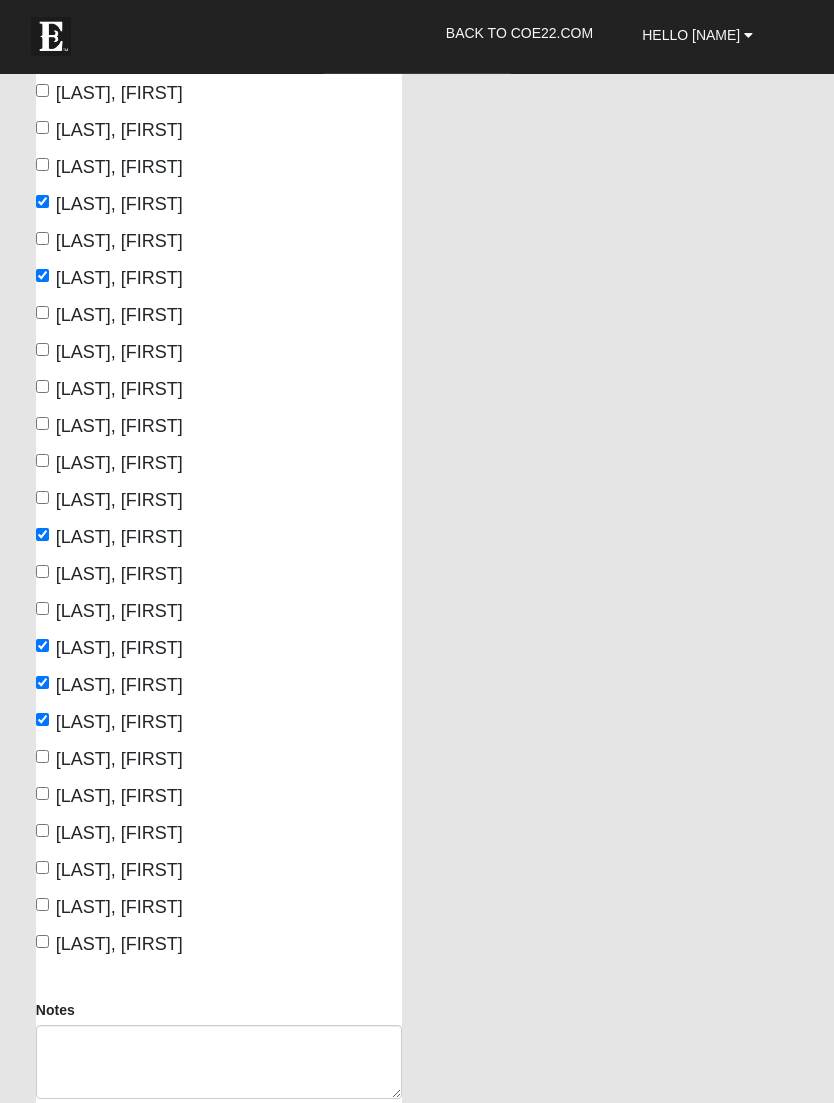 click on "[LAST], [FIRST]" at bounding box center (42, 868) 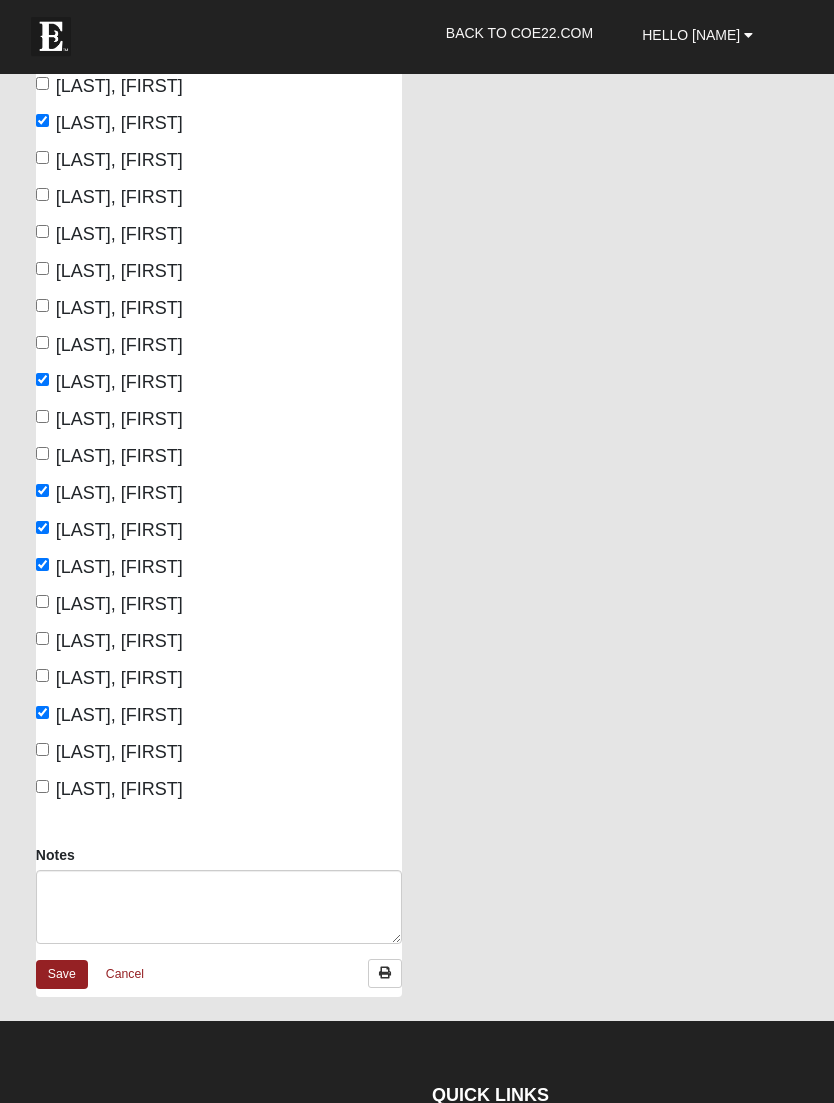 scroll, scrollTop: 4181, scrollLeft: 0, axis: vertical 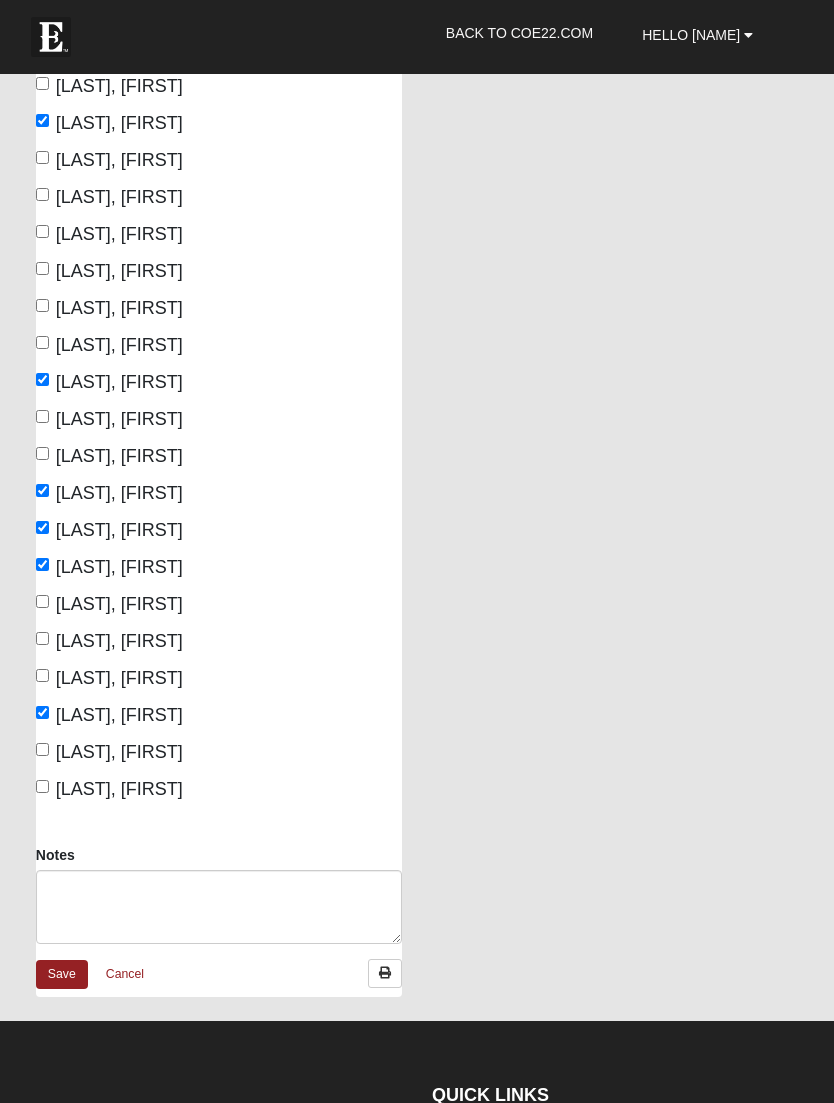 click on "Save" at bounding box center (62, 974) 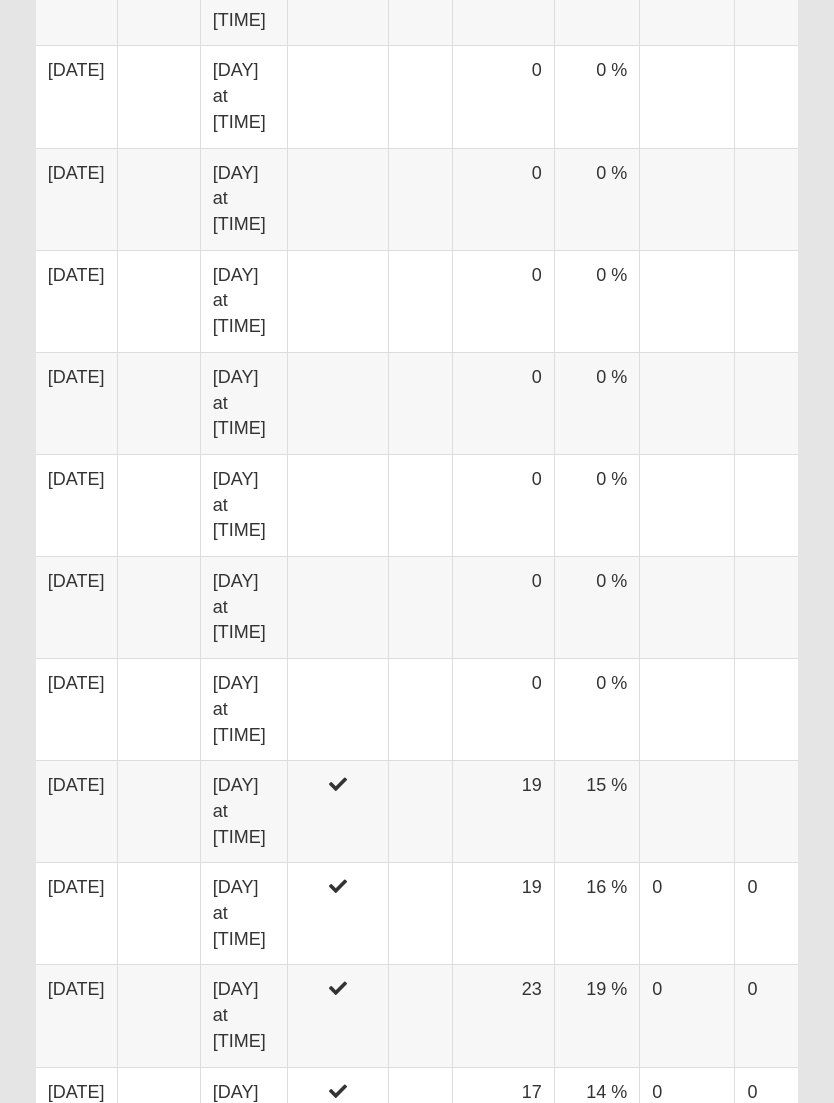 scroll, scrollTop: 4234, scrollLeft: 0, axis: vertical 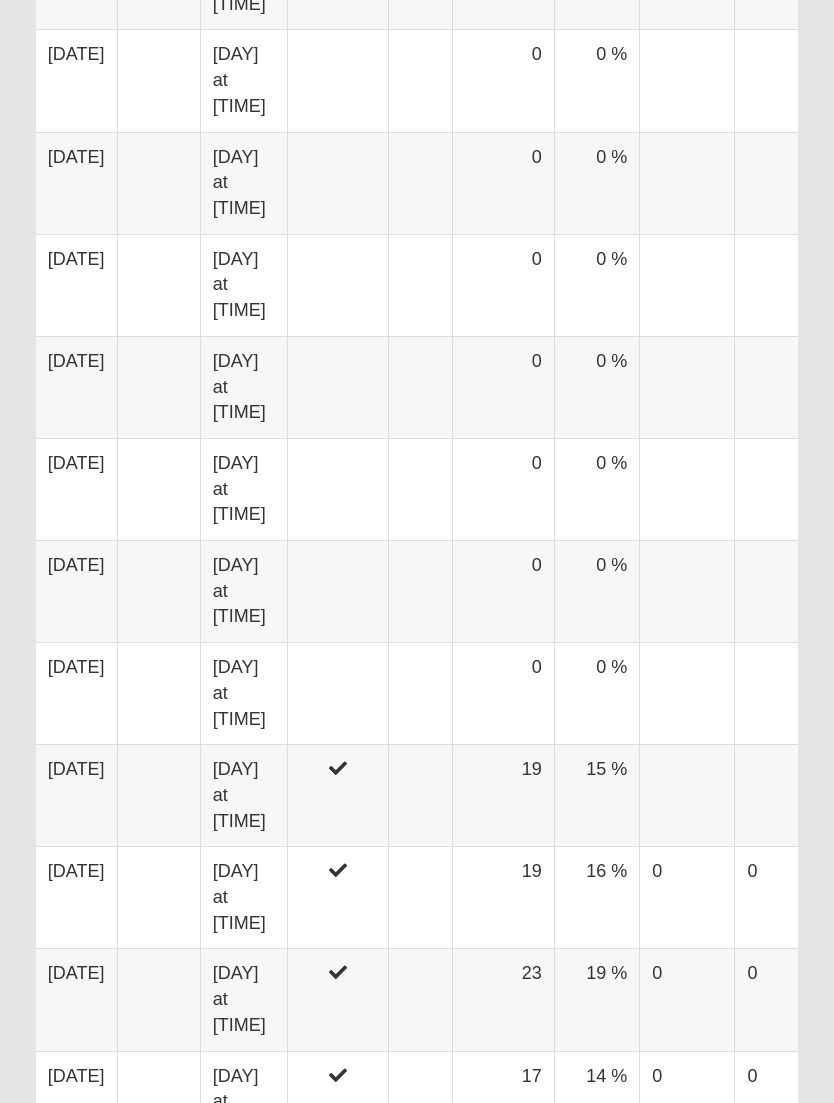 click at bounding box center [421, 797] 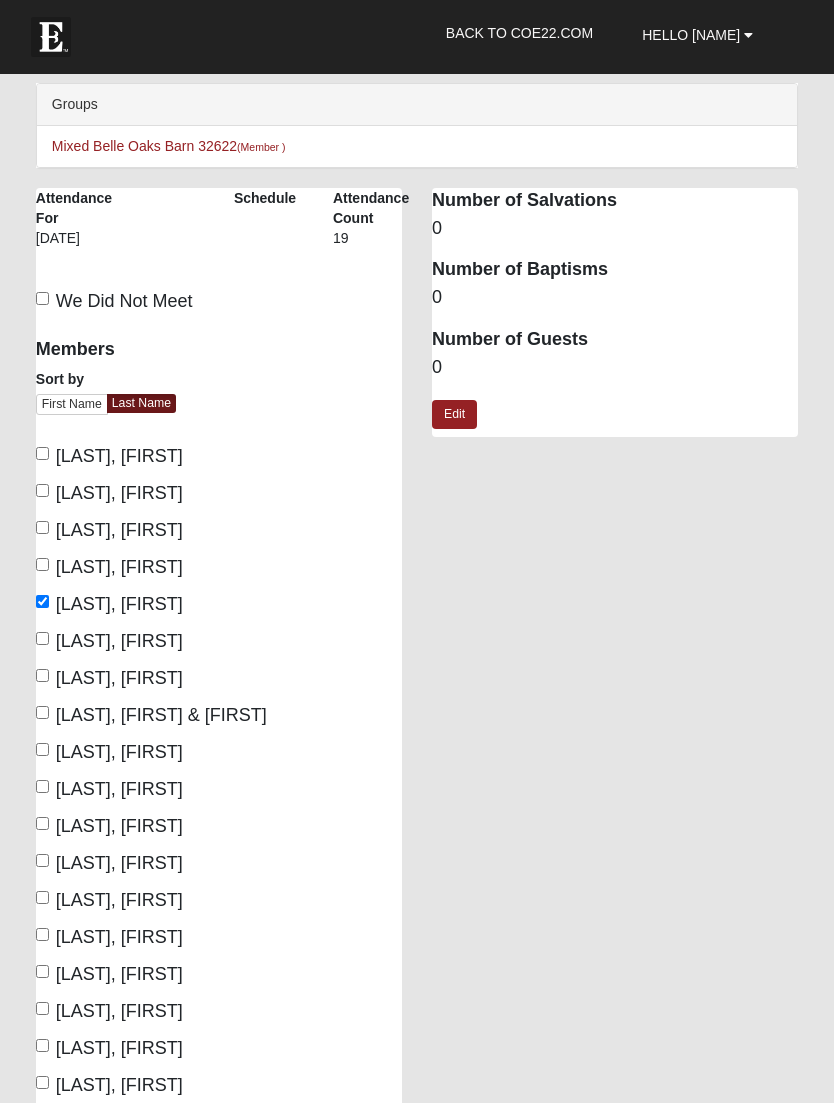 scroll, scrollTop: 0, scrollLeft: 0, axis: both 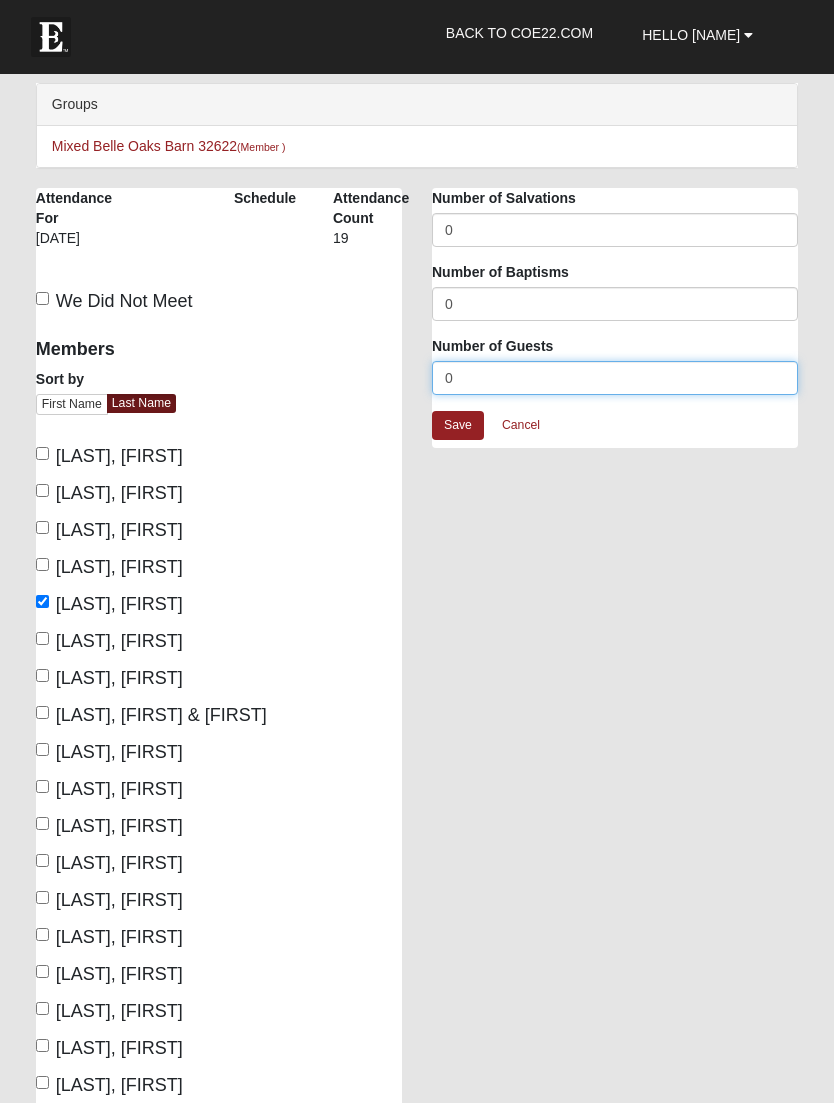 click on "0" at bounding box center [615, 378] 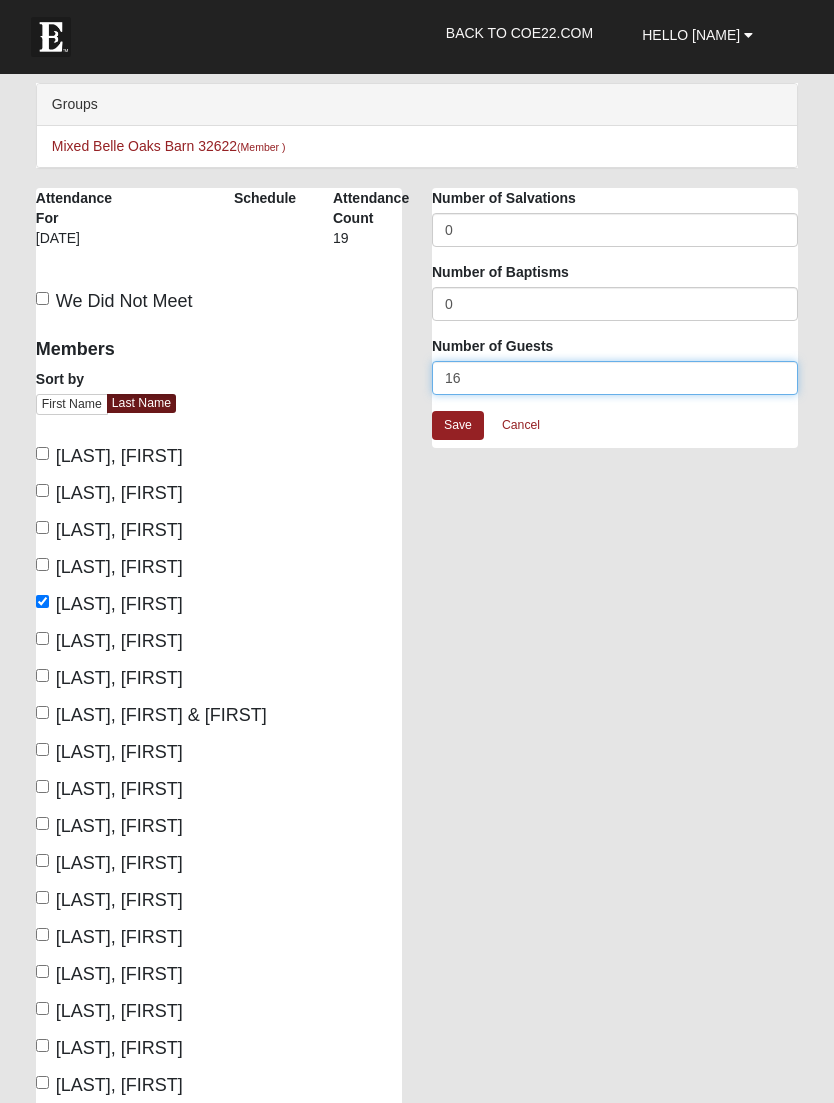 type on "16" 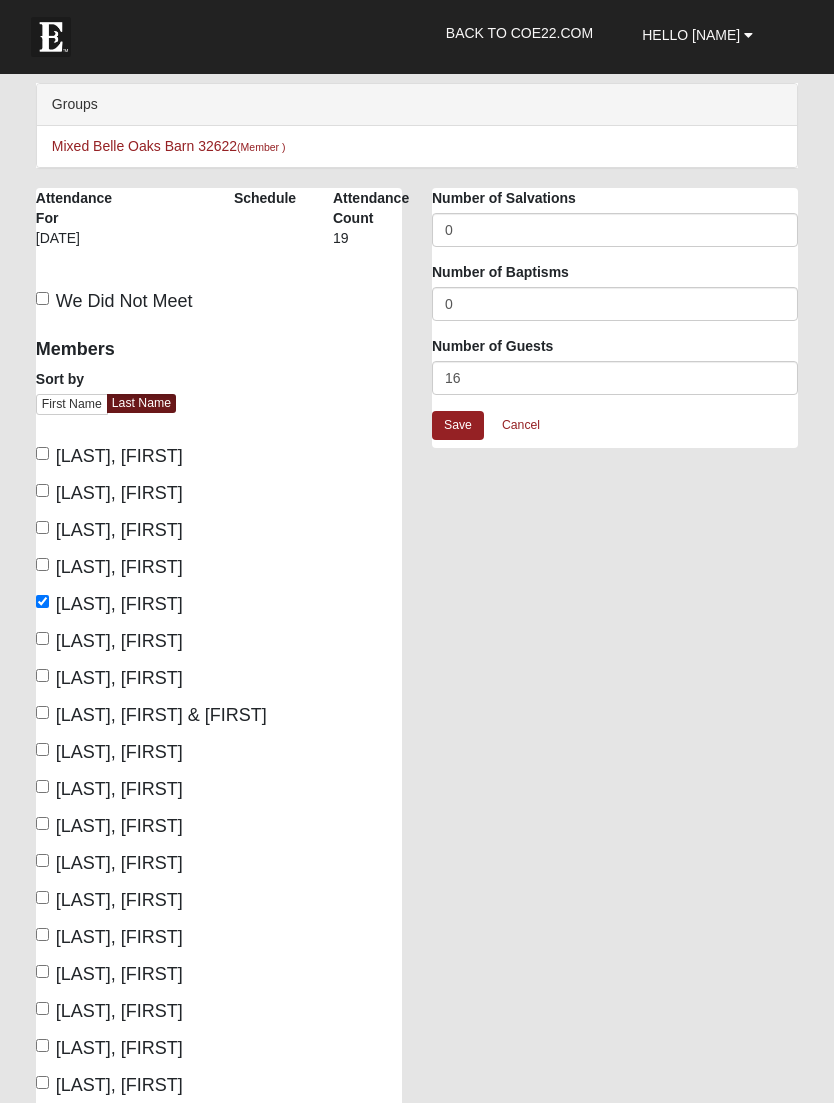 click on "Save" at bounding box center [458, 425] 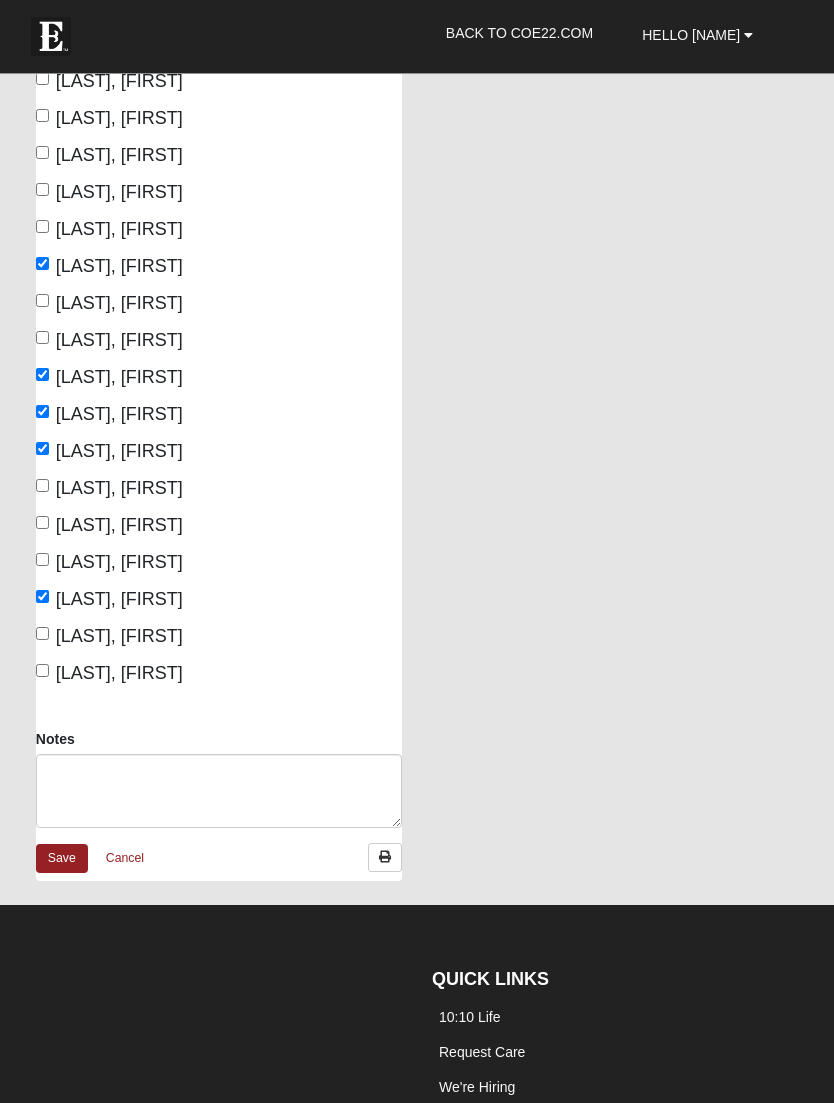 scroll, scrollTop: 4301, scrollLeft: 0, axis: vertical 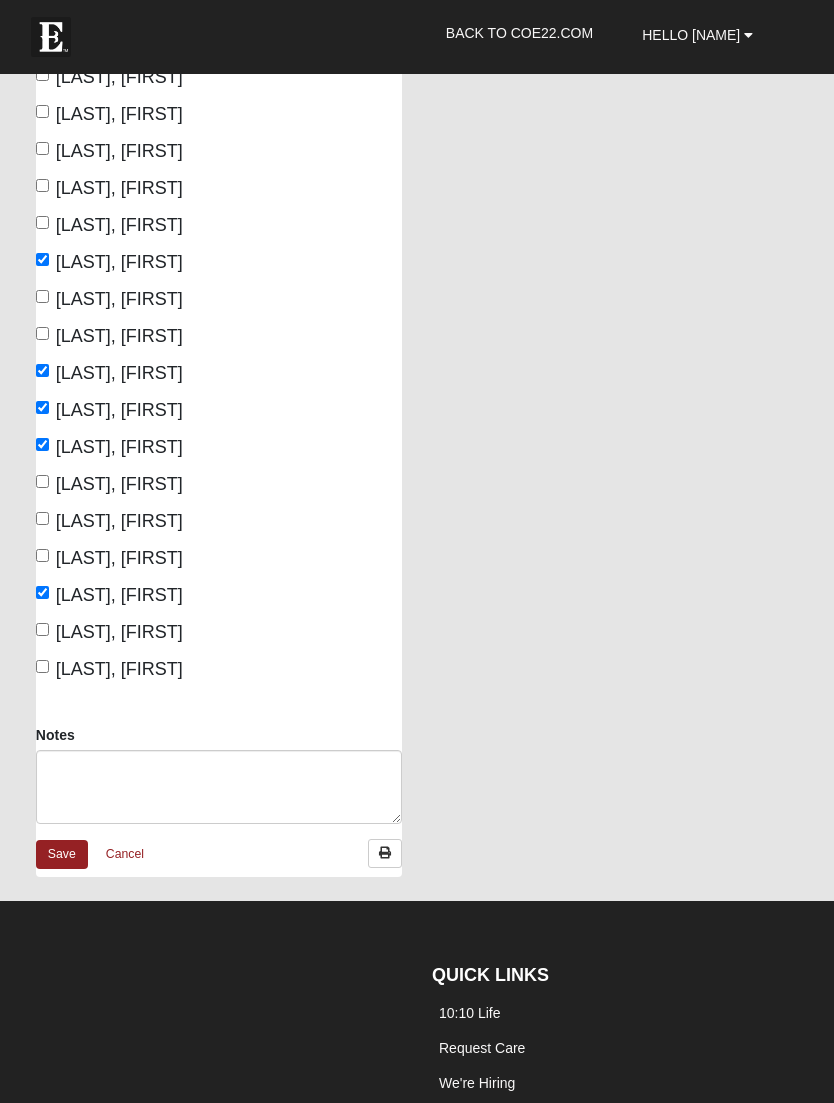 click on "Save" at bounding box center (62, 854) 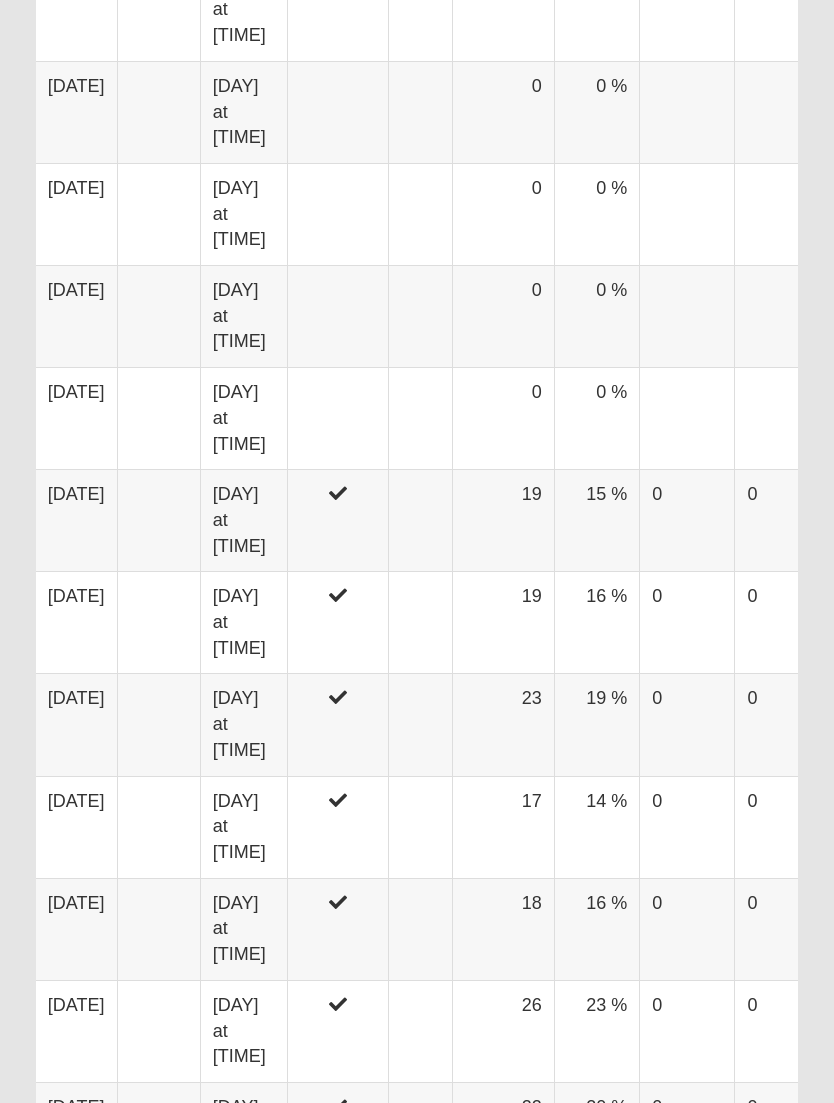 scroll, scrollTop: 4507, scrollLeft: 0, axis: vertical 